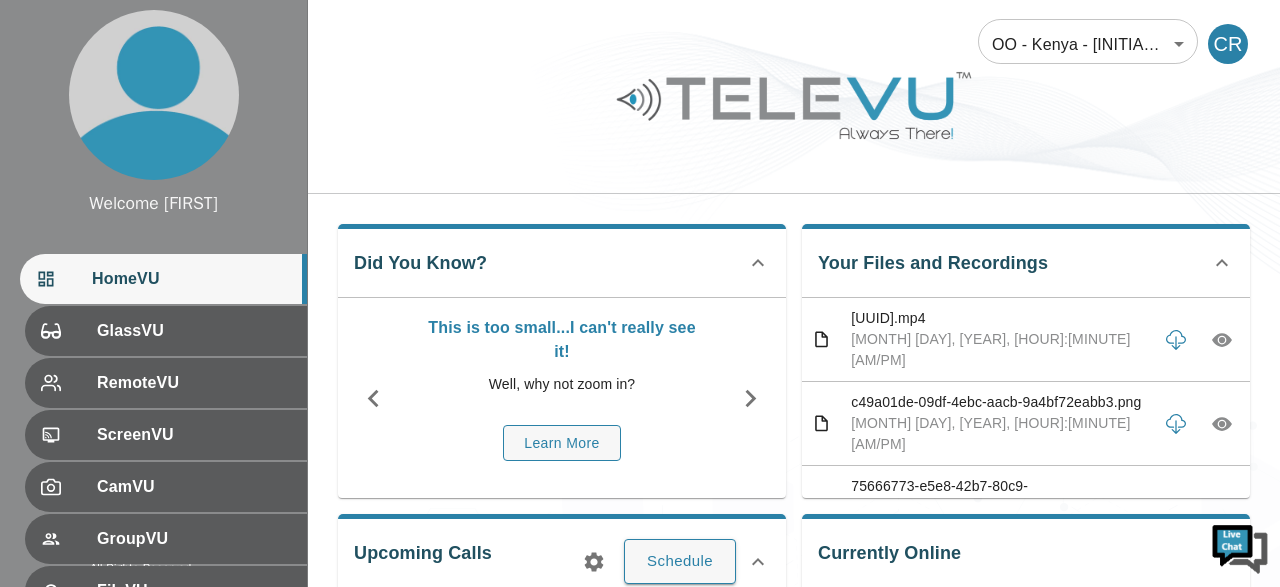 scroll, scrollTop: 0, scrollLeft: 0, axis: both 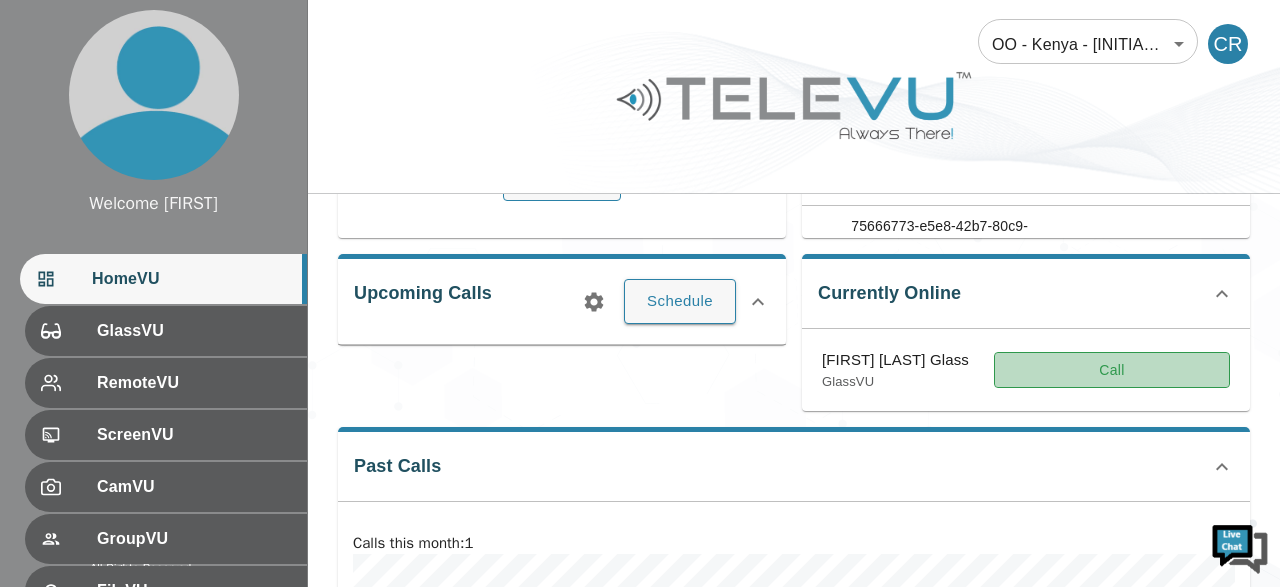 click on "Call" at bounding box center [1112, 370] 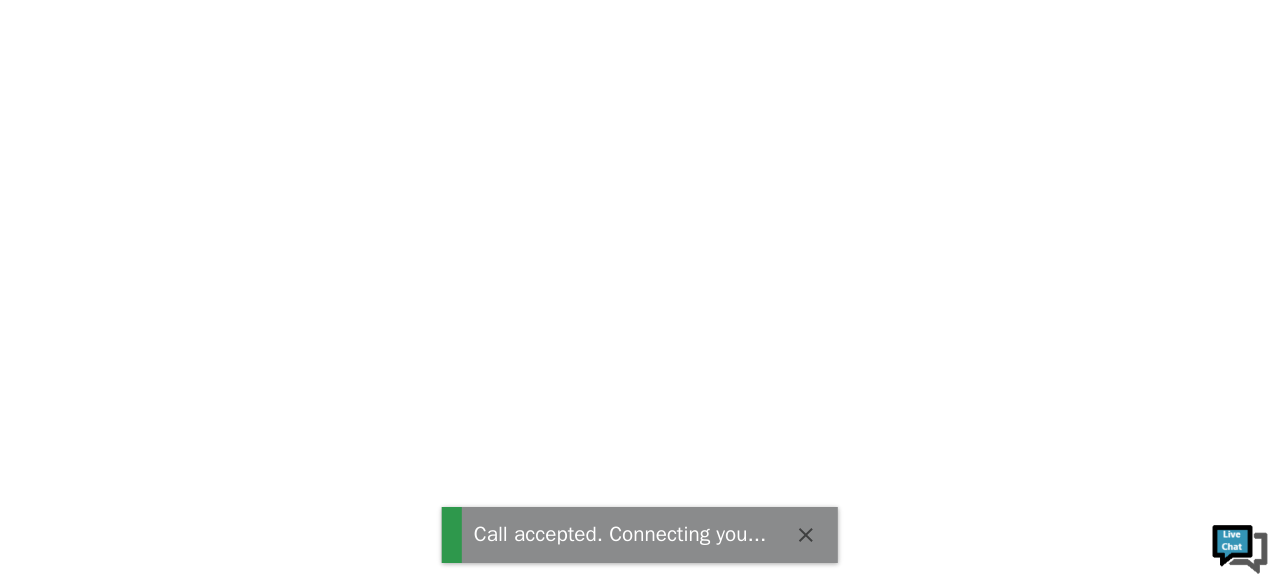 scroll, scrollTop: 0, scrollLeft: 0, axis: both 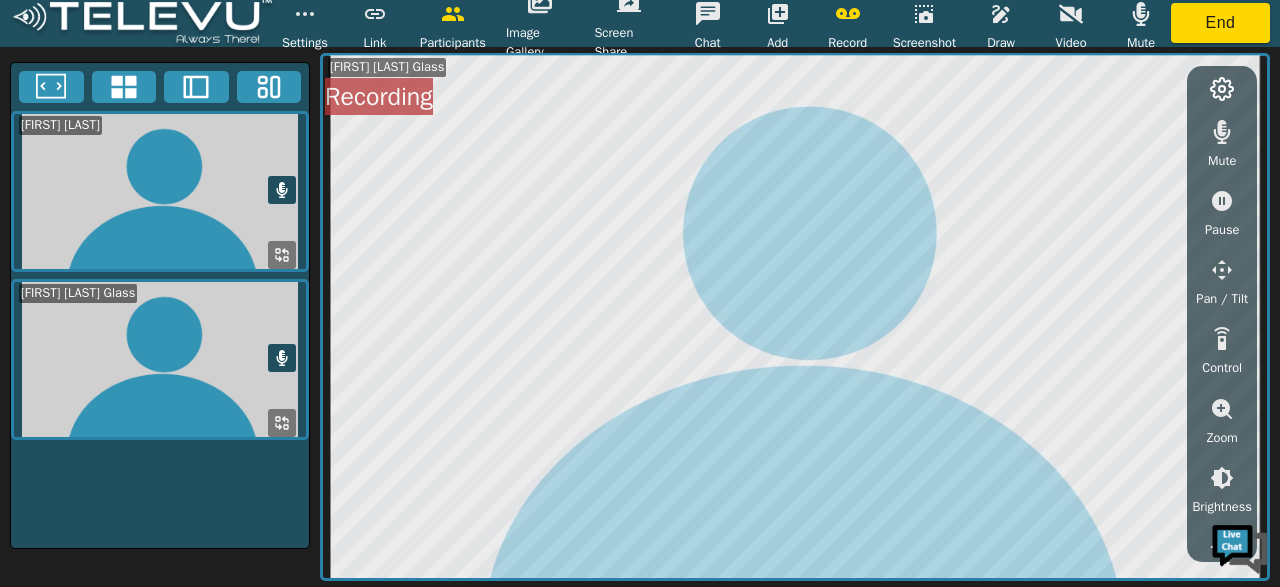 click 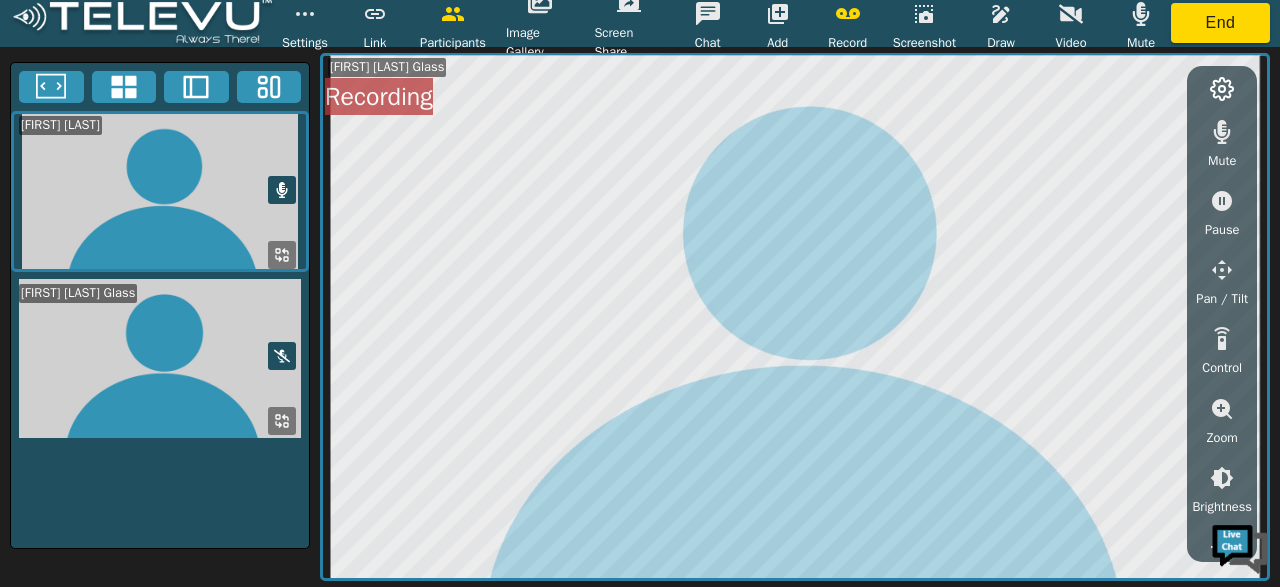 click 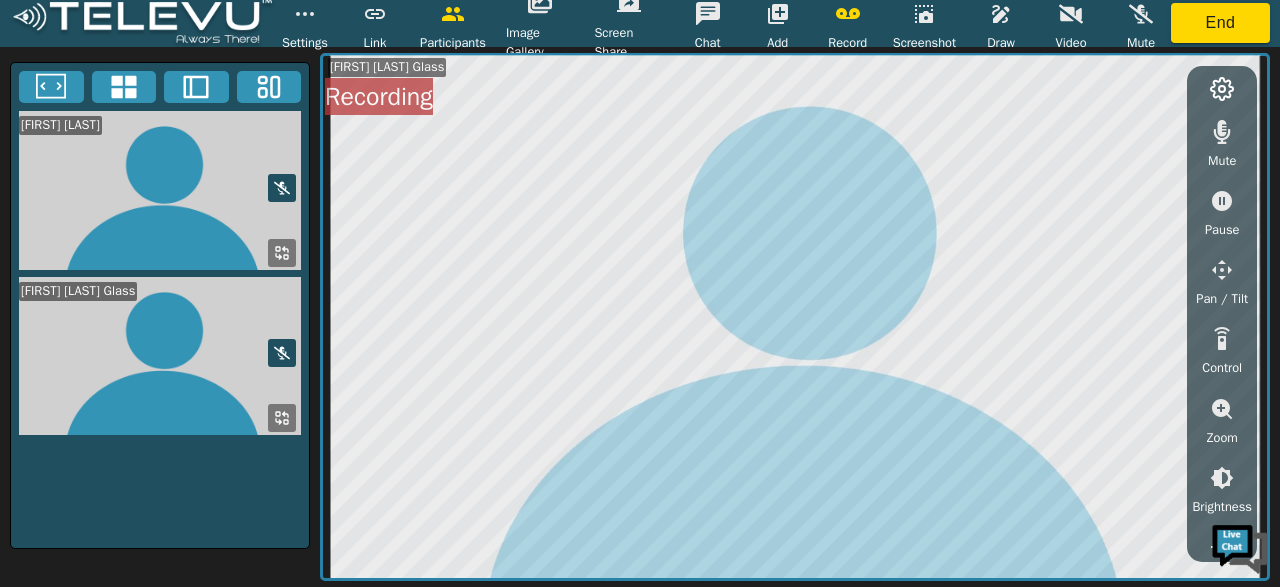 click 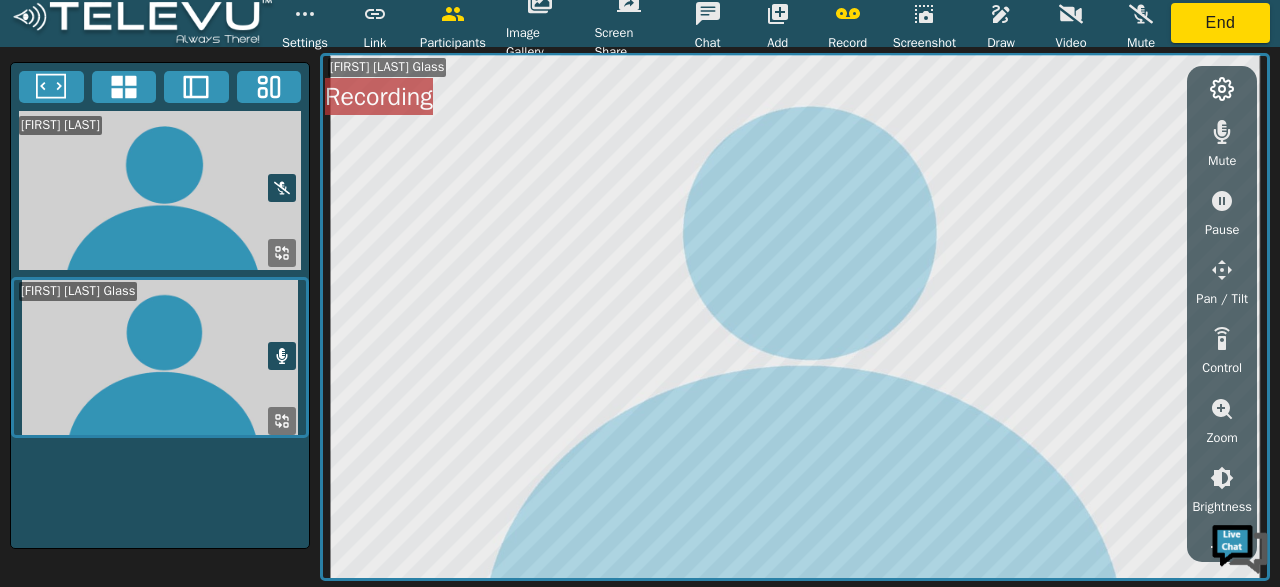 click 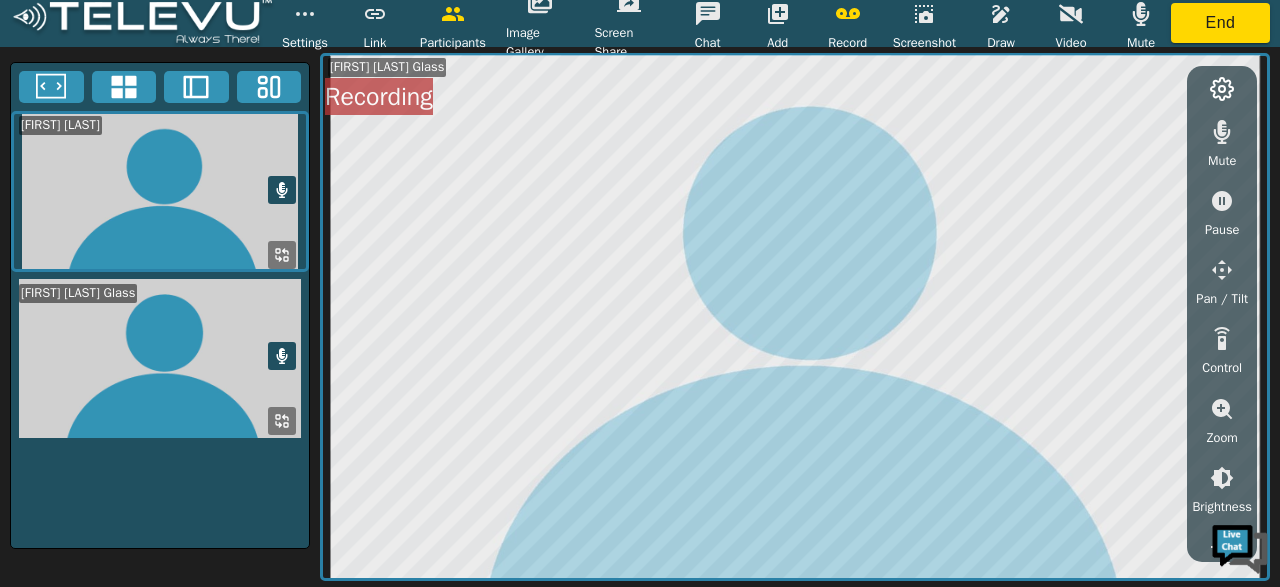 type 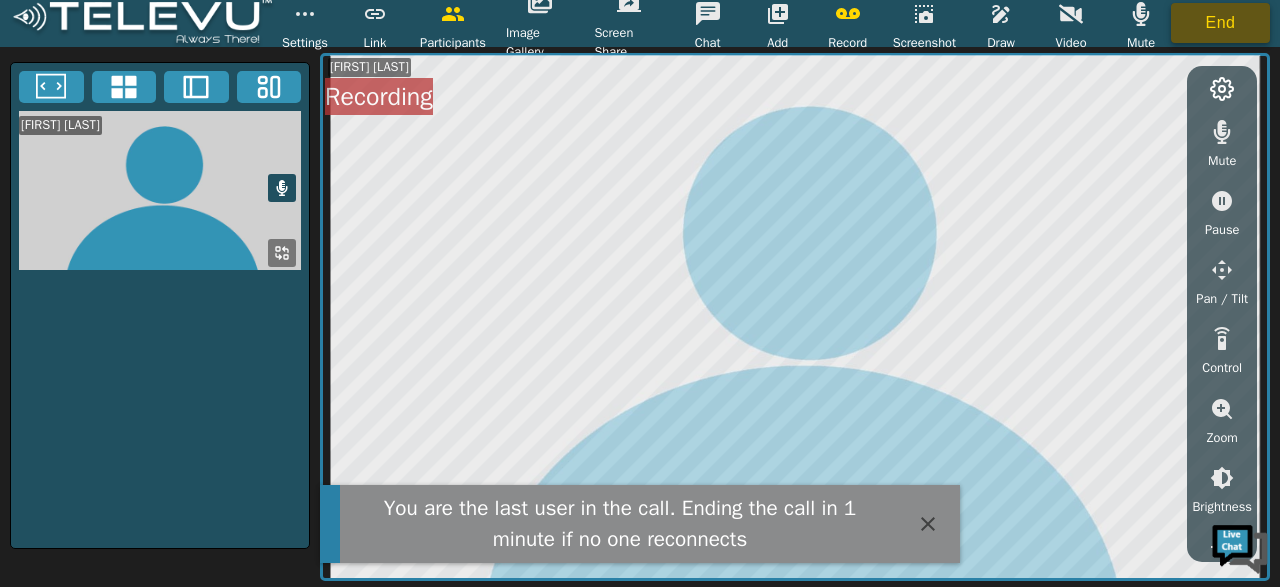 click on "End" at bounding box center (1220, 23) 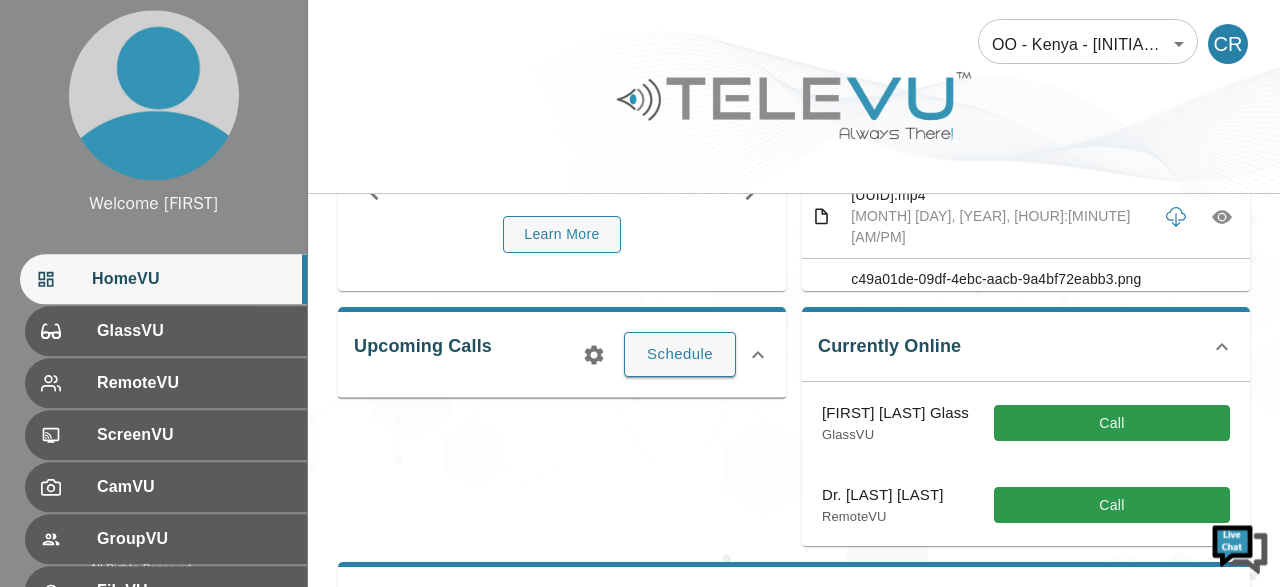 scroll, scrollTop: 217, scrollLeft: 0, axis: vertical 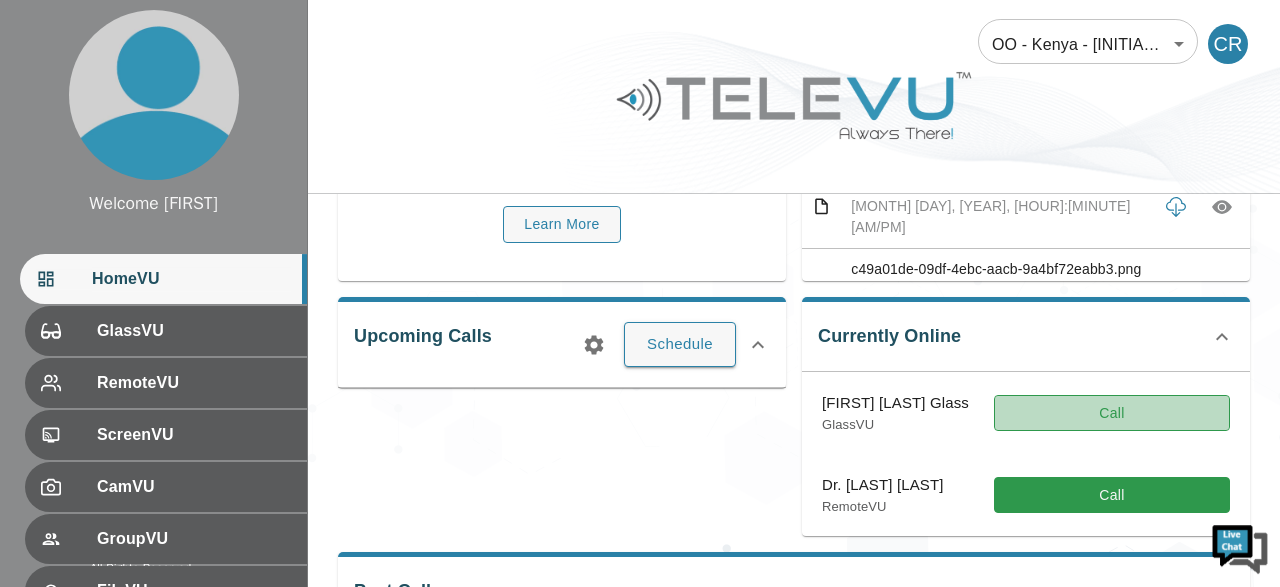 click on "Call" at bounding box center [1112, 413] 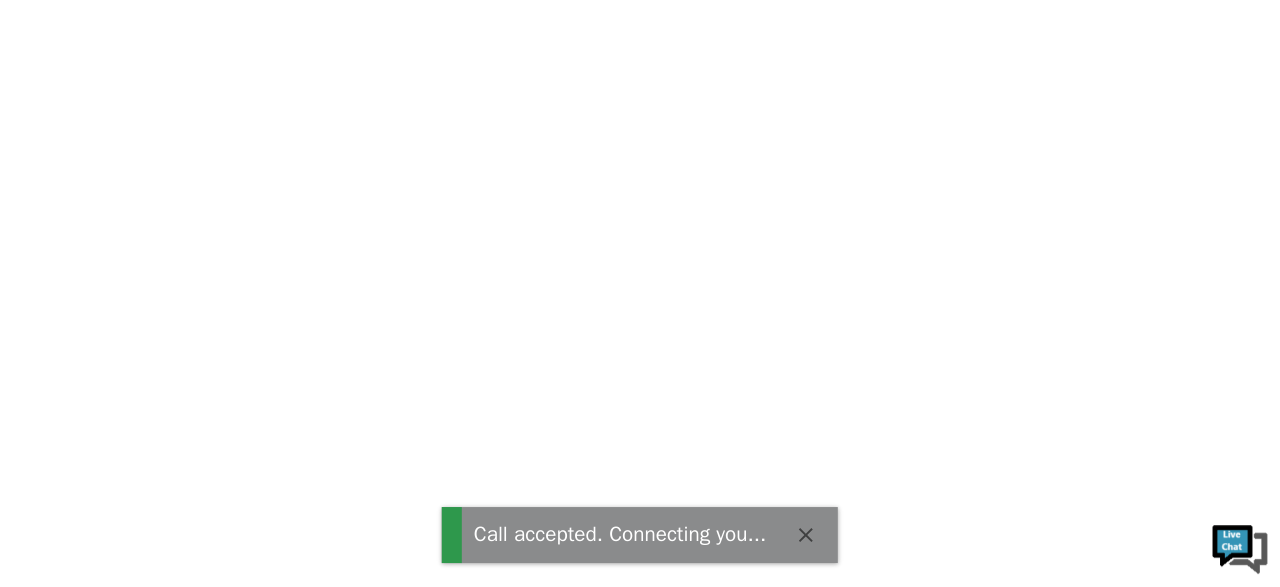 scroll, scrollTop: 0, scrollLeft: 0, axis: both 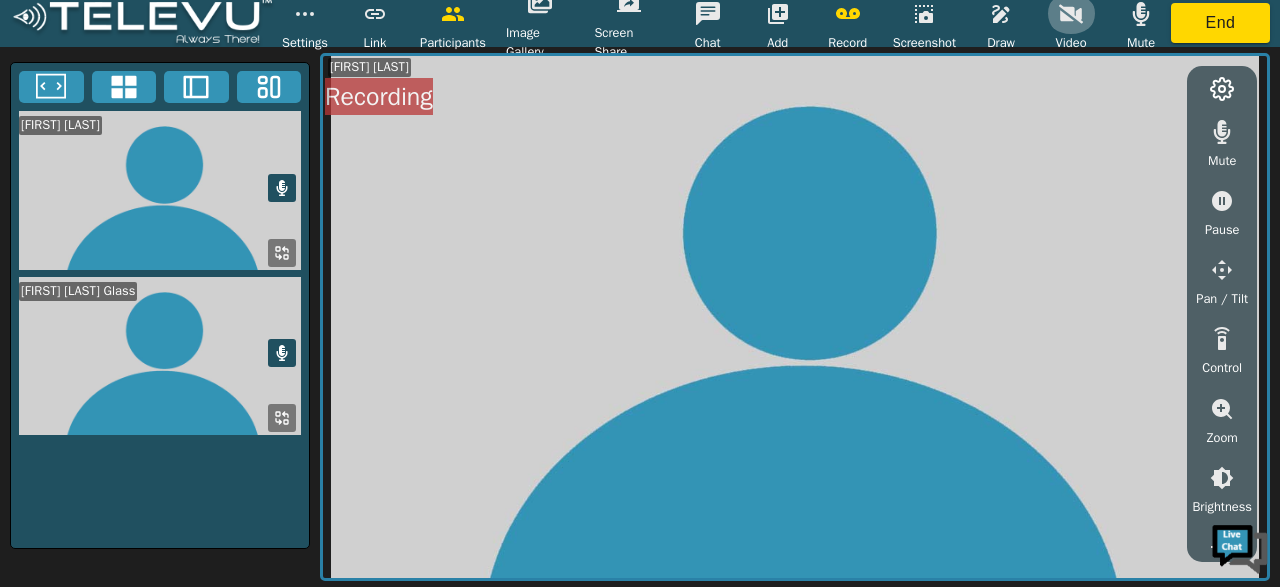 click at bounding box center [1071, 14] 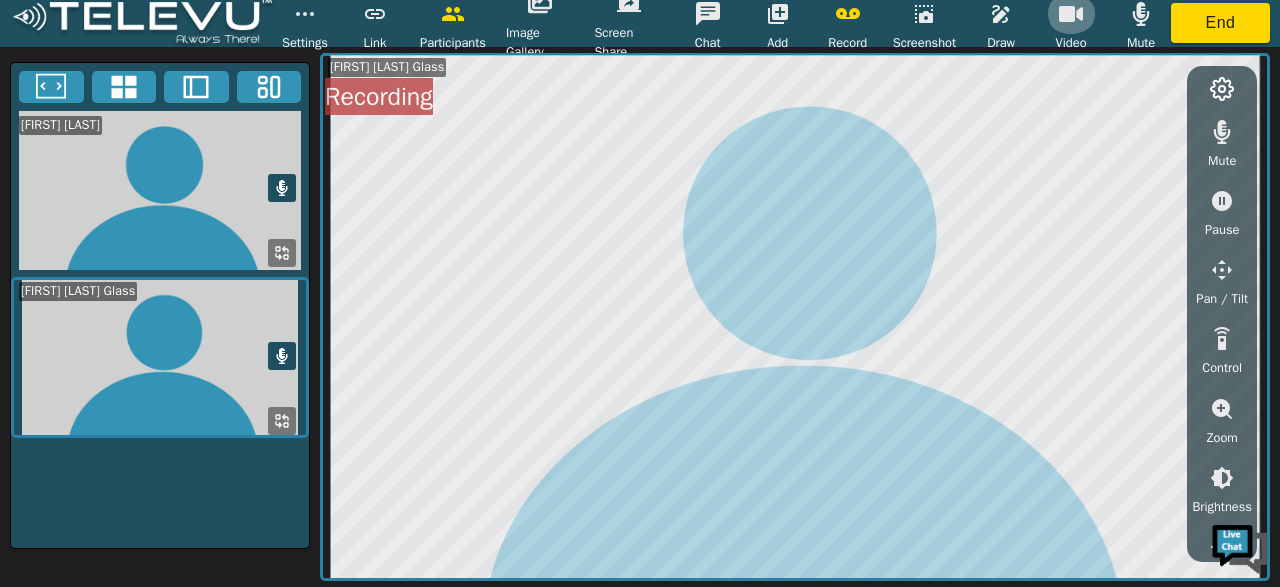 click 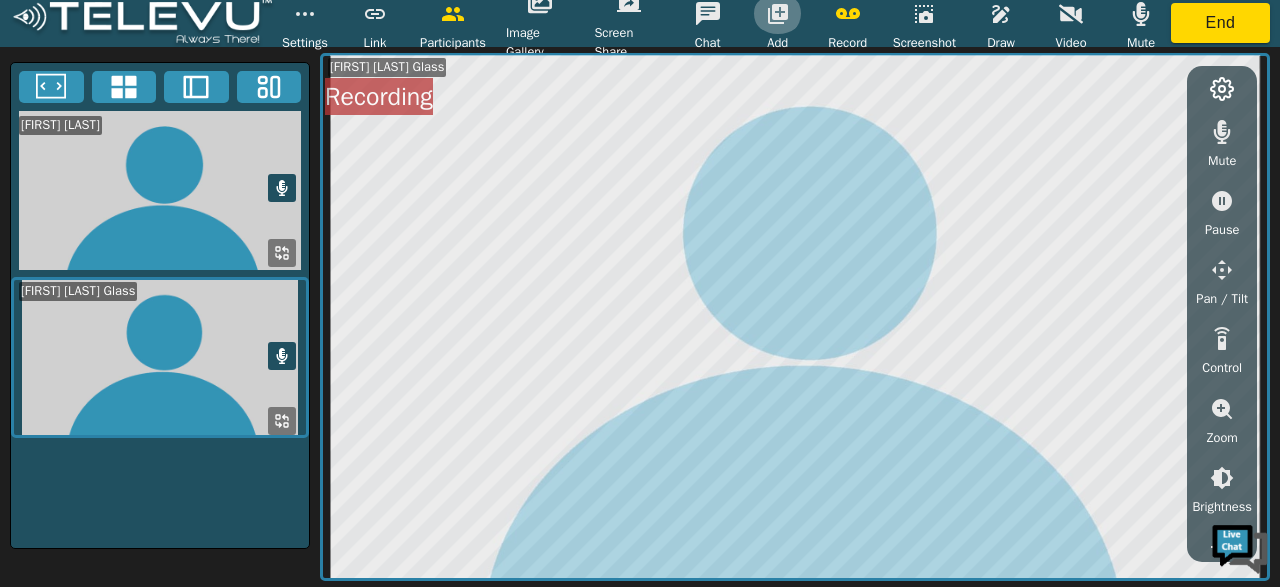 click 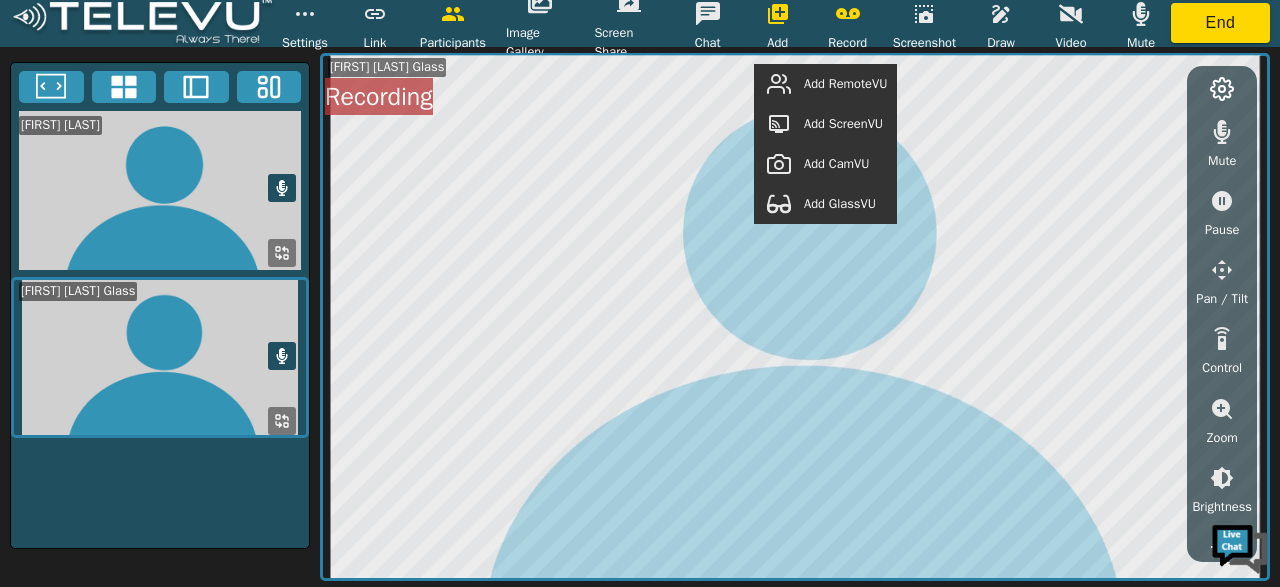 click on "Add RemoteVU" at bounding box center [845, 84] 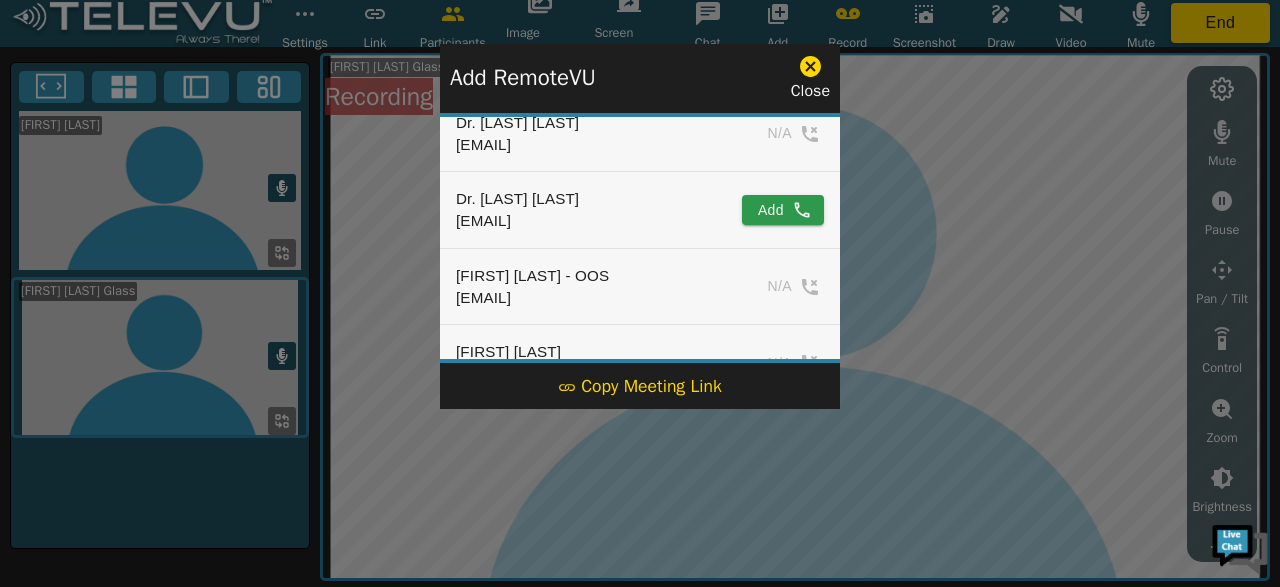 scroll, scrollTop: 265, scrollLeft: 0, axis: vertical 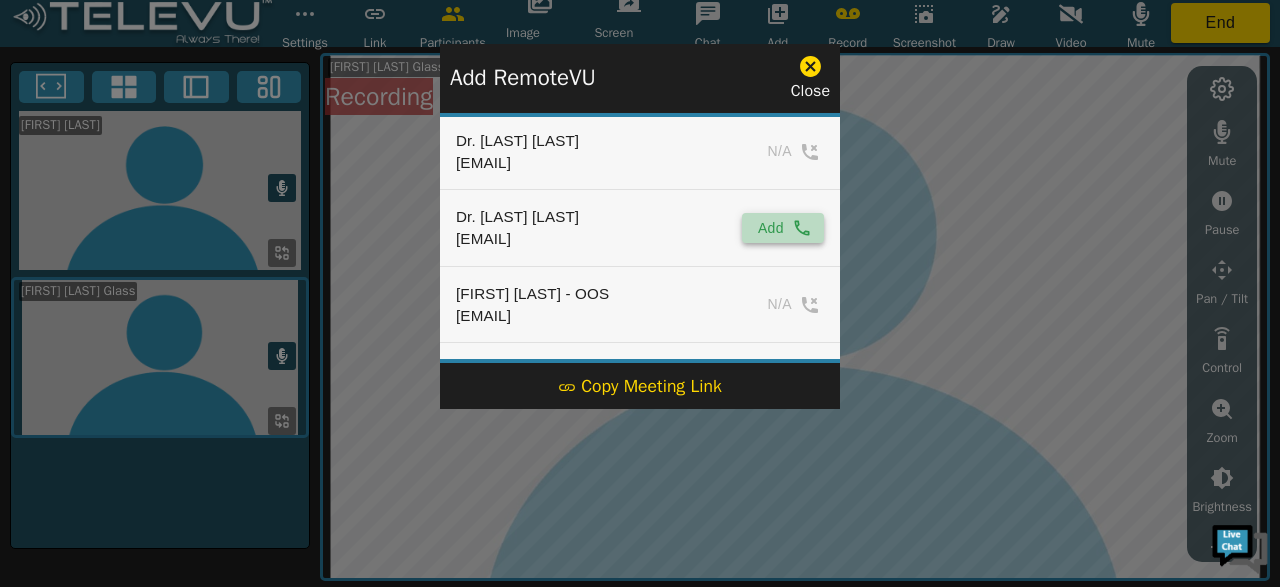 click on "Add" at bounding box center (783, 228) 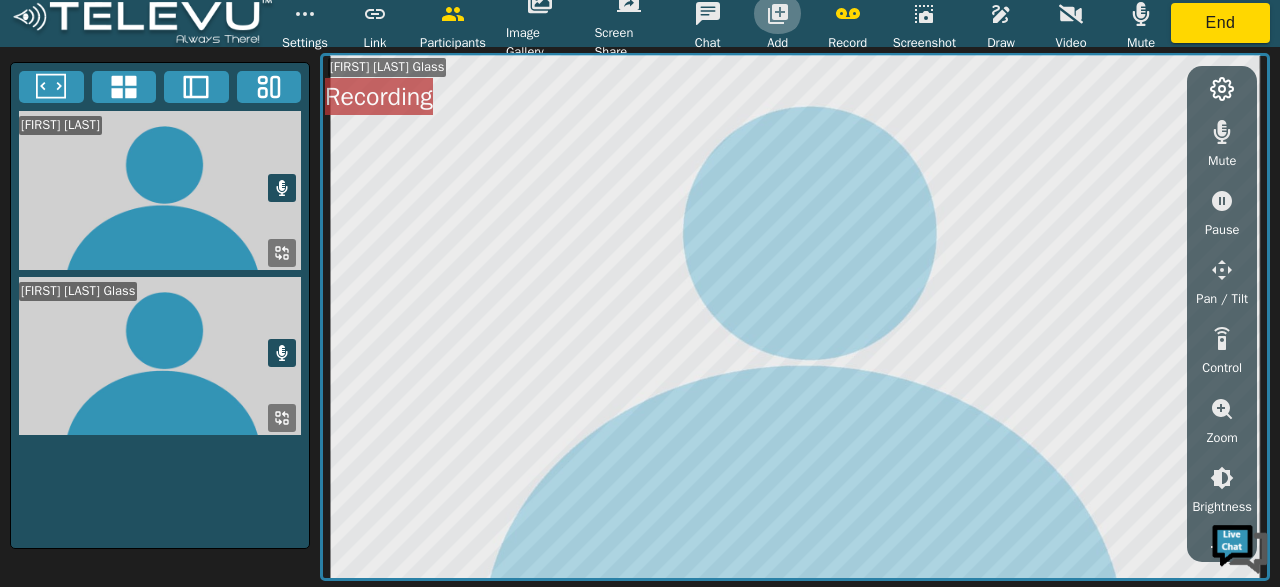 click 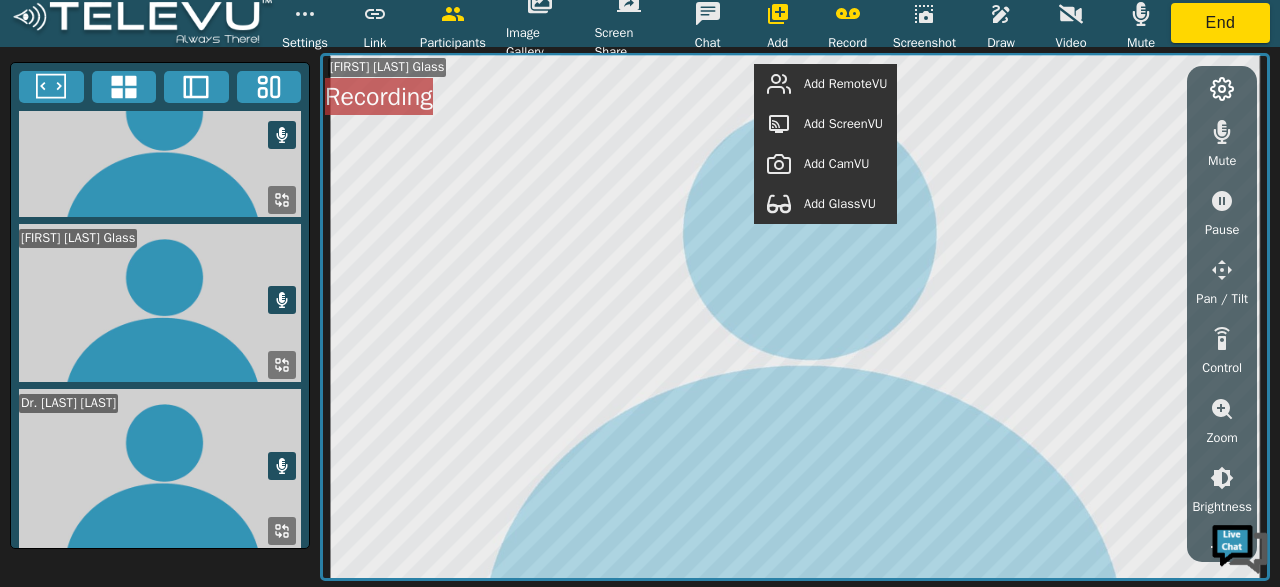 scroll, scrollTop: 55, scrollLeft: 0, axis: vertical 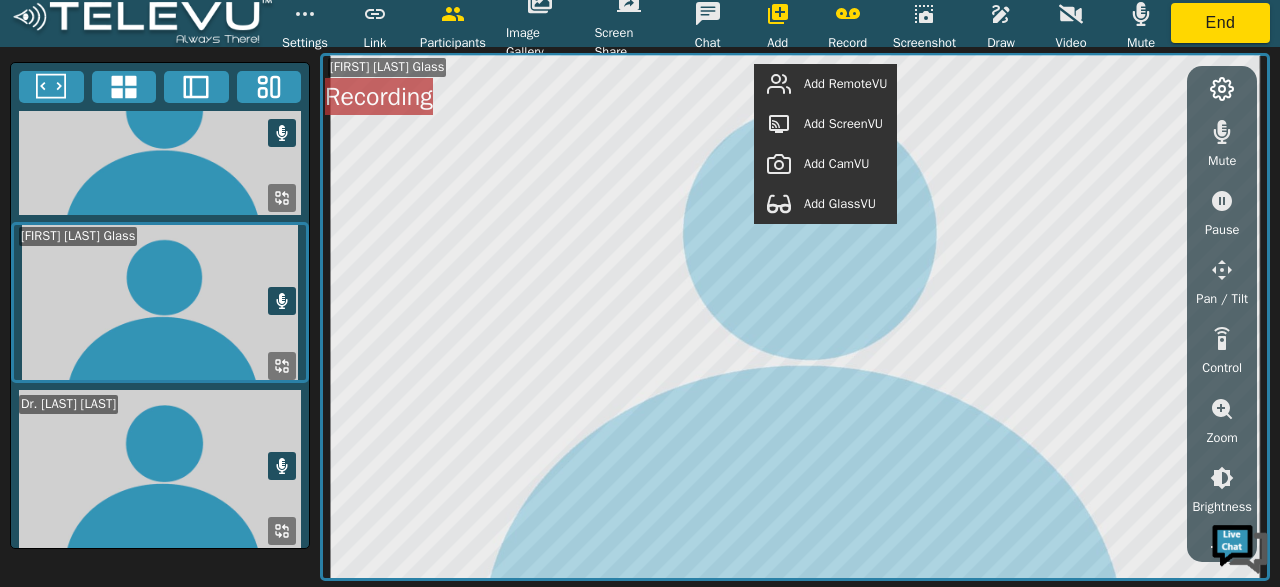 click 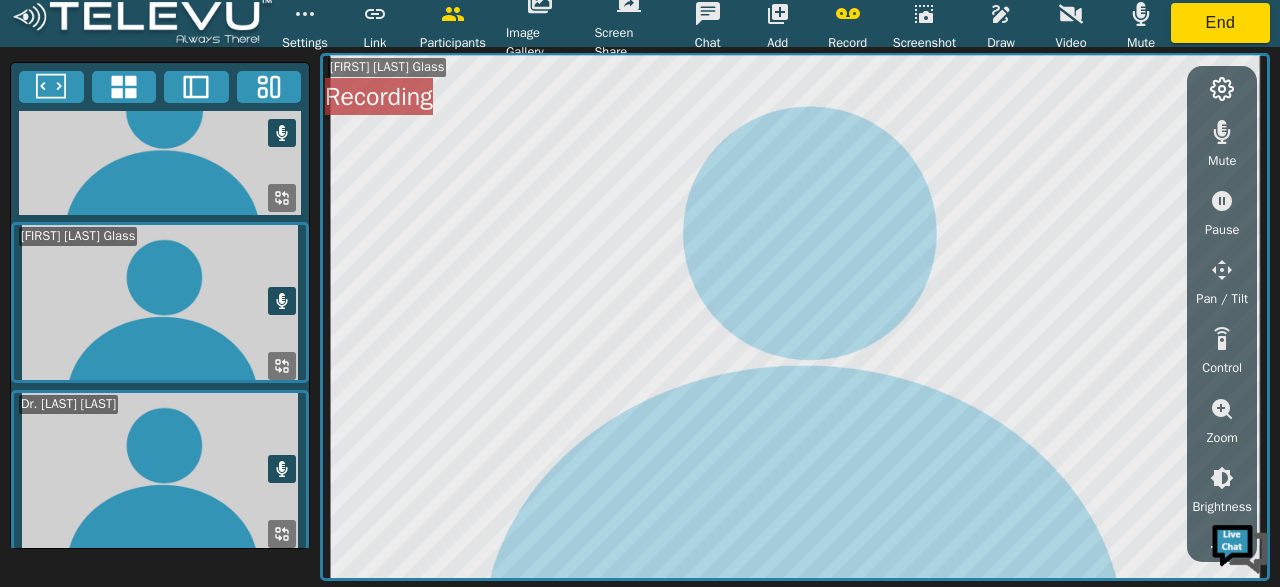 click 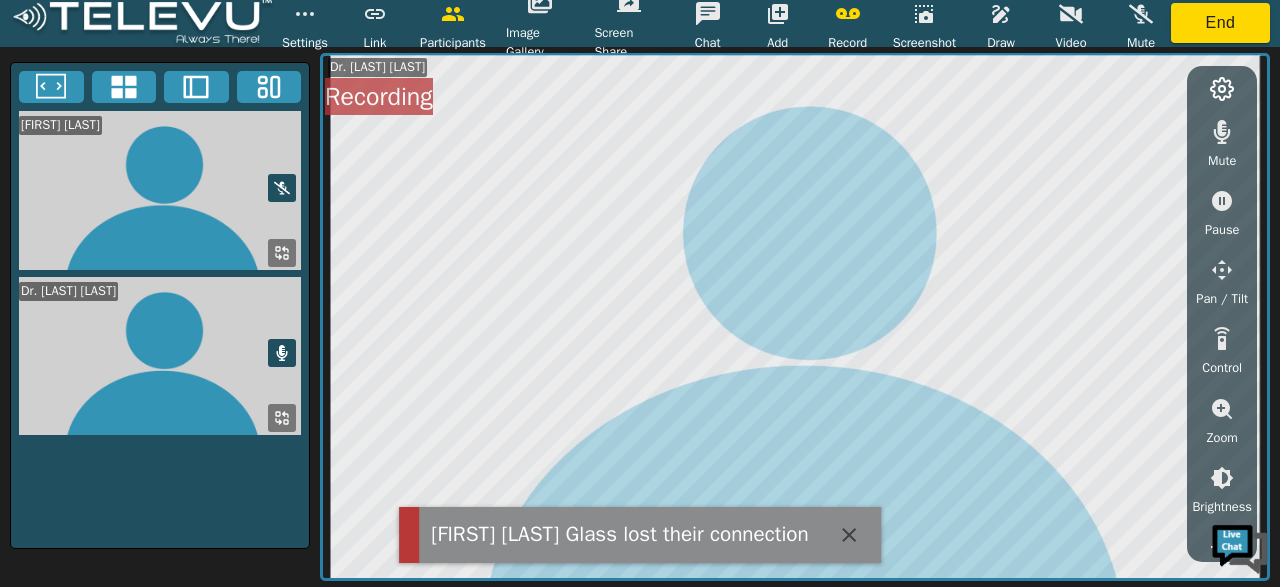 scroll, scrollTop: 0, scrollLeft: 0, axis: both 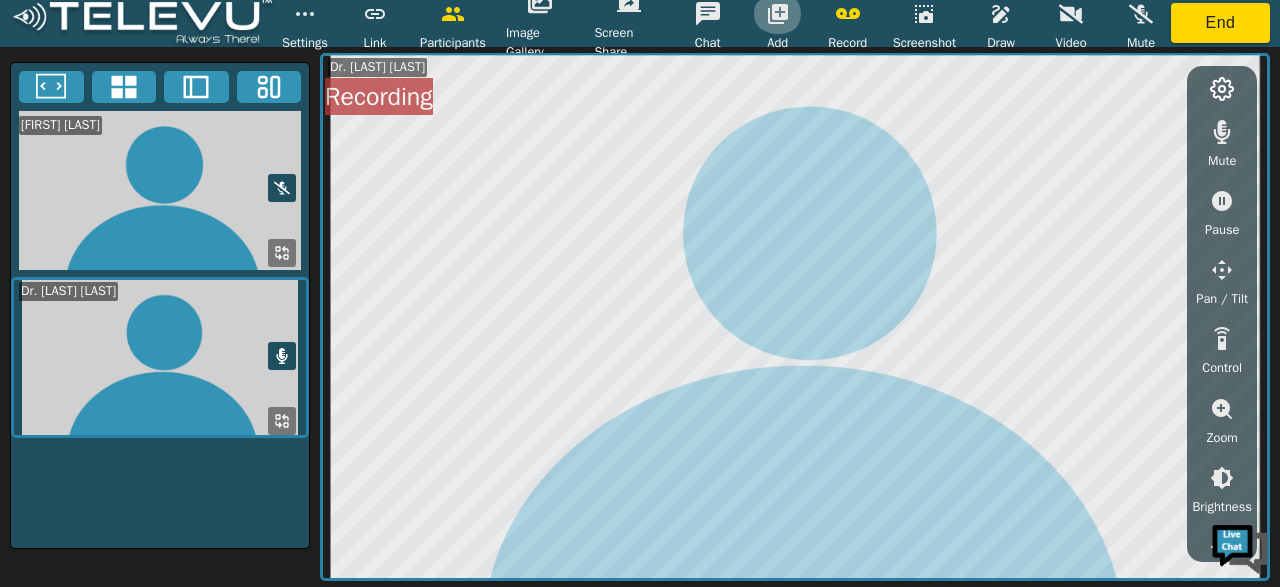 click 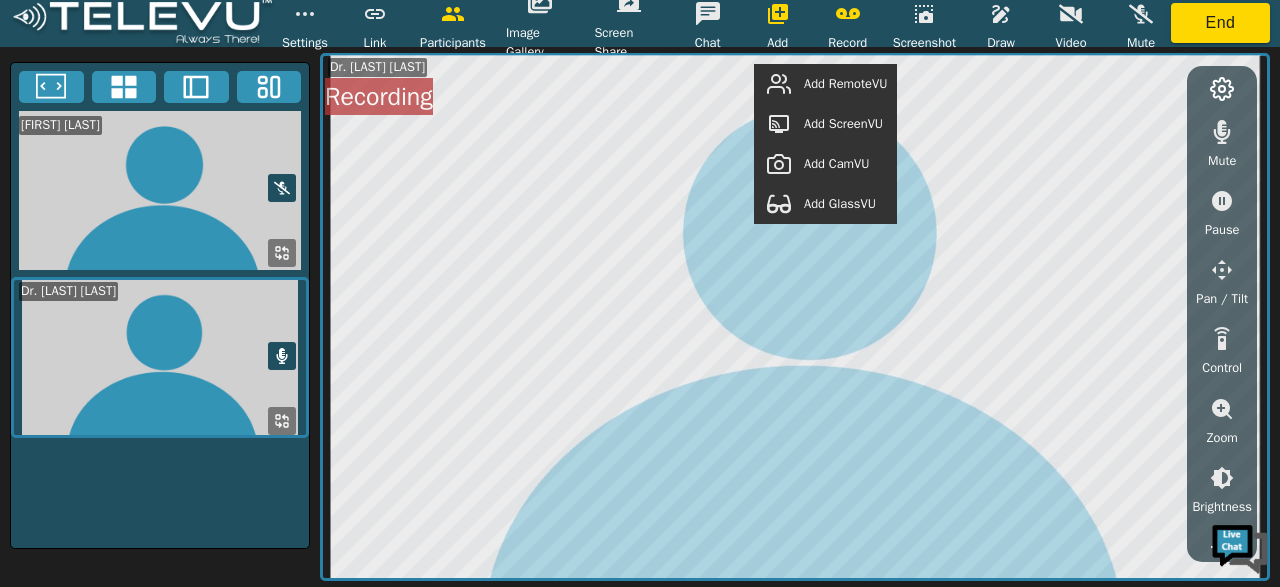 click on "Add GlassVU" at bounding box center (840, 204) 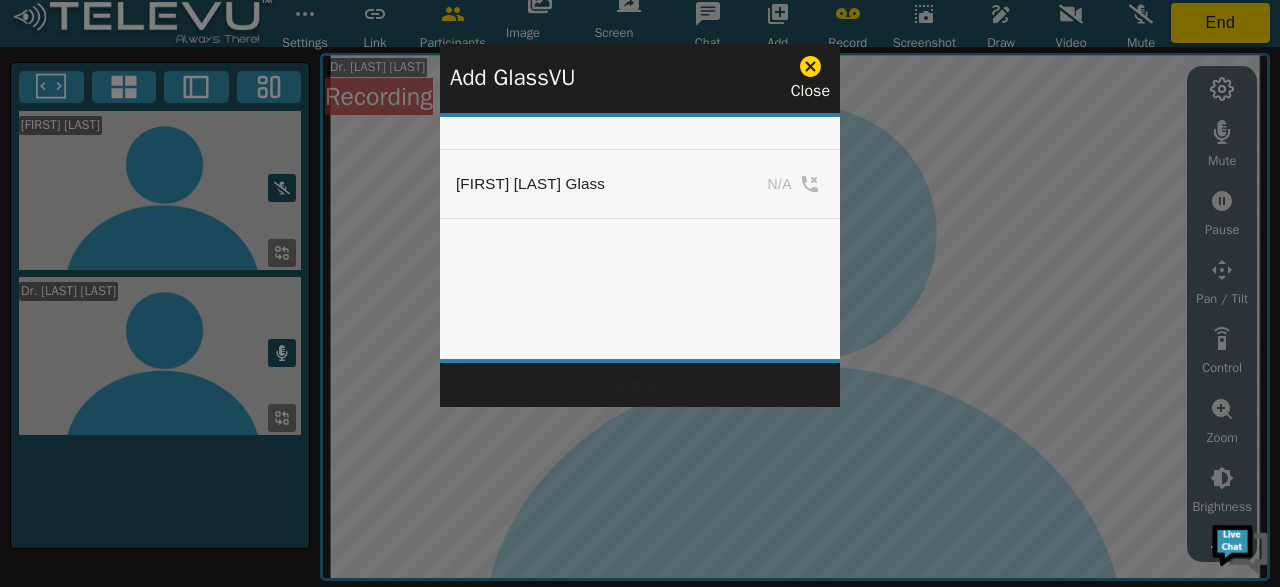 click 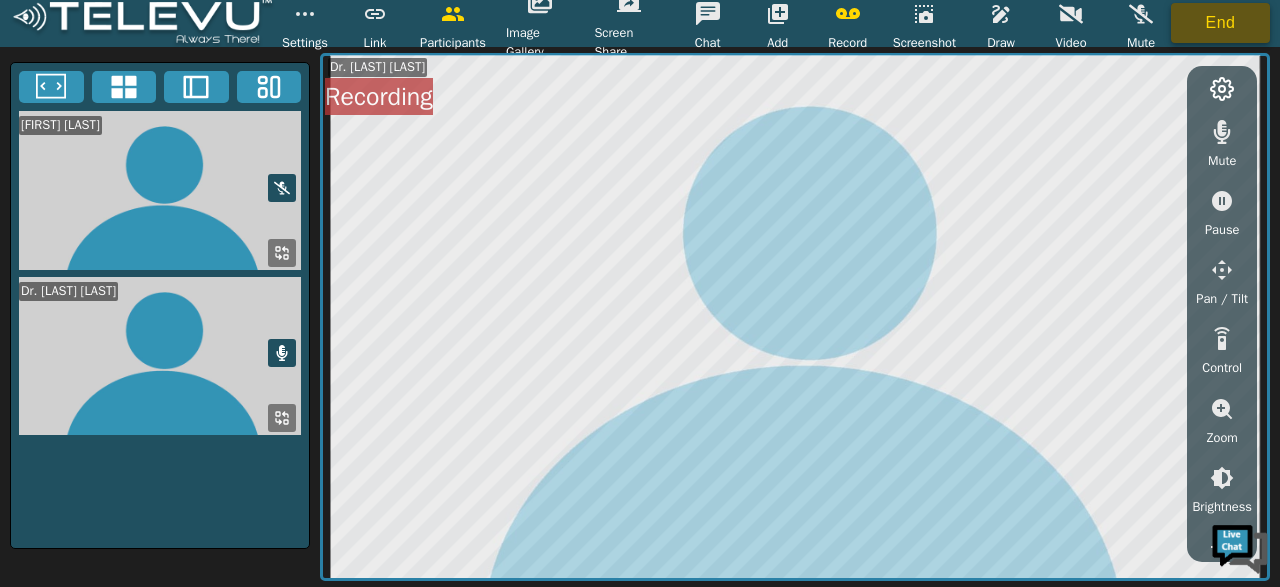 click on "End" at bounding box center (1220, 23) 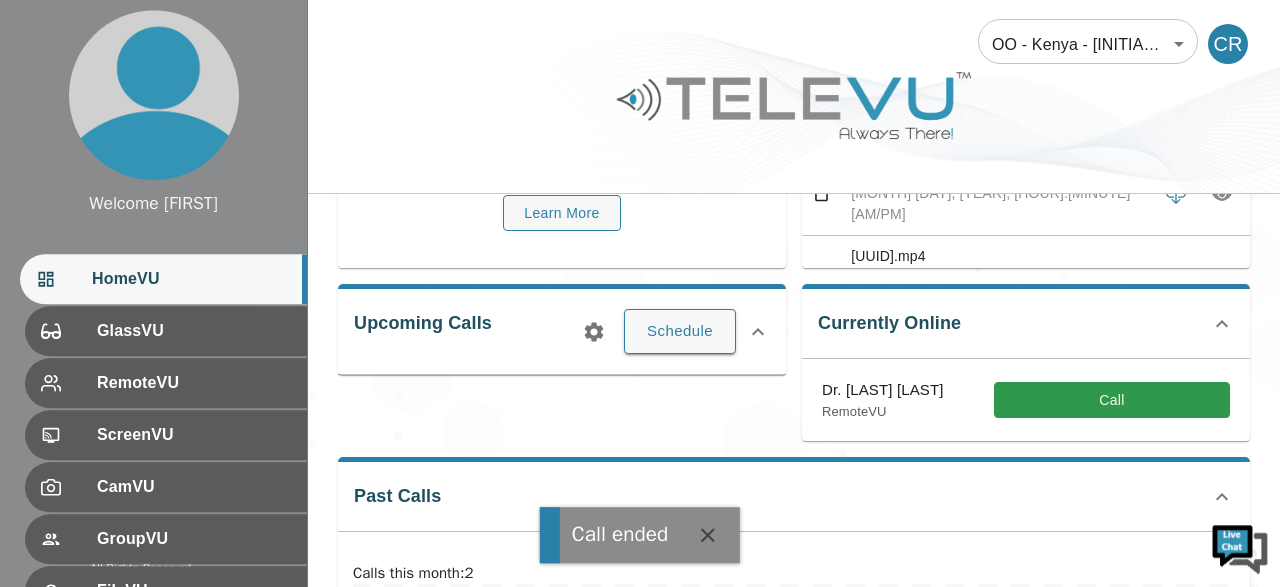 scroll, scrollTop: 260, scrollLeft: 0, axis: vertical 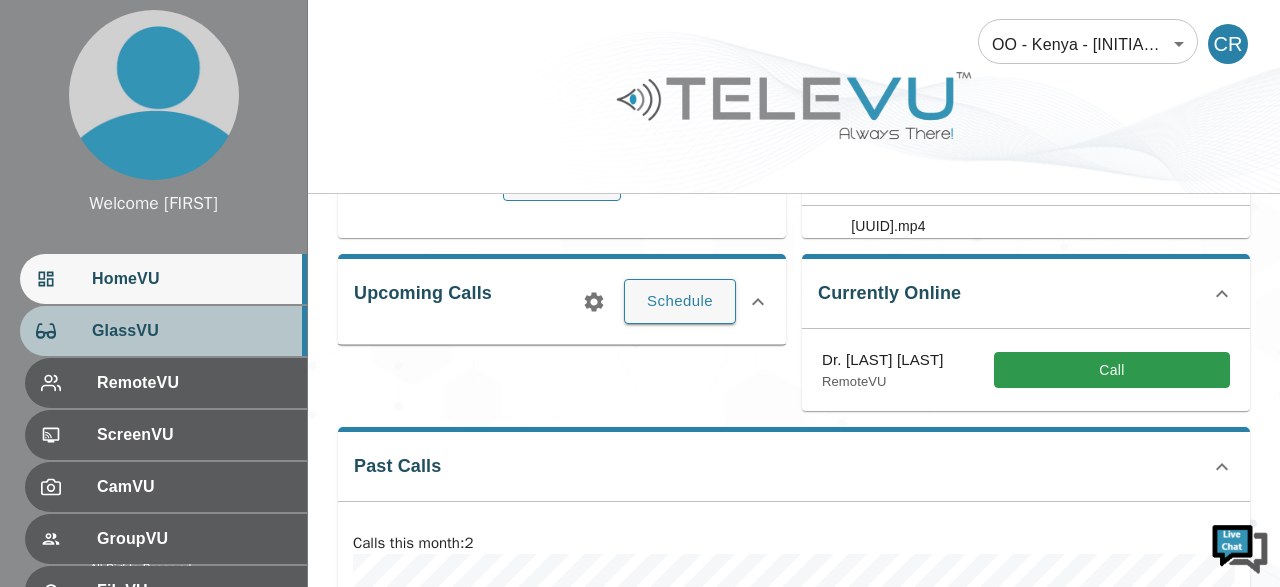 click on "GlassVU" at bounding box center (191, 331) 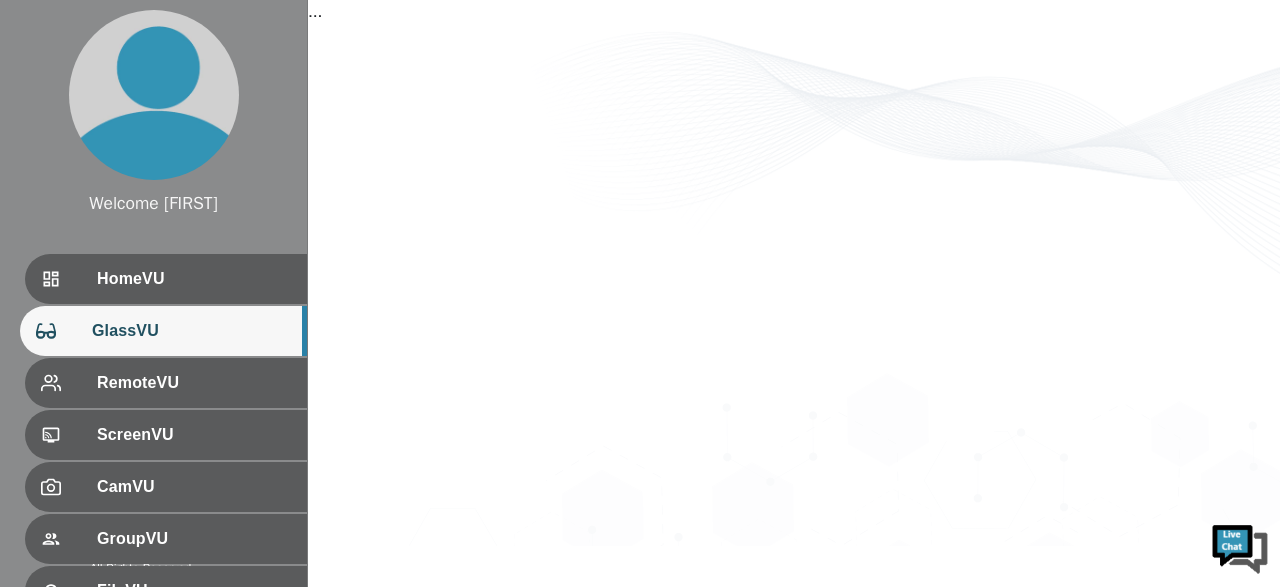 scroll, scrollTop: 0, scrollLeft: 0, axis: both 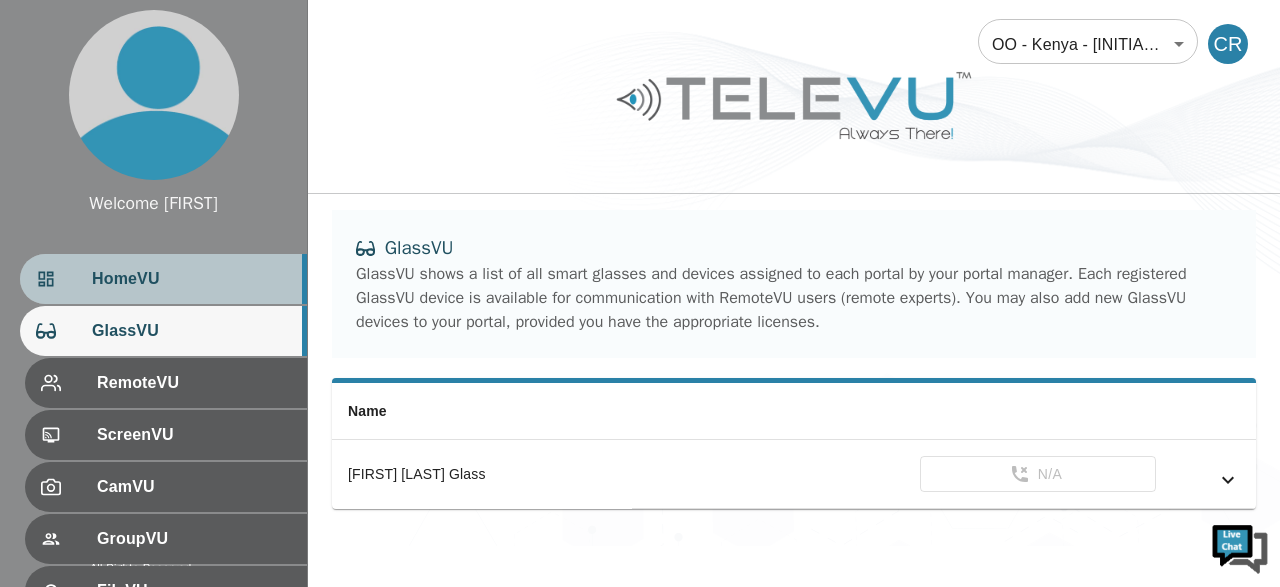 click on "HomeVU" at bounding box center (191, 279) 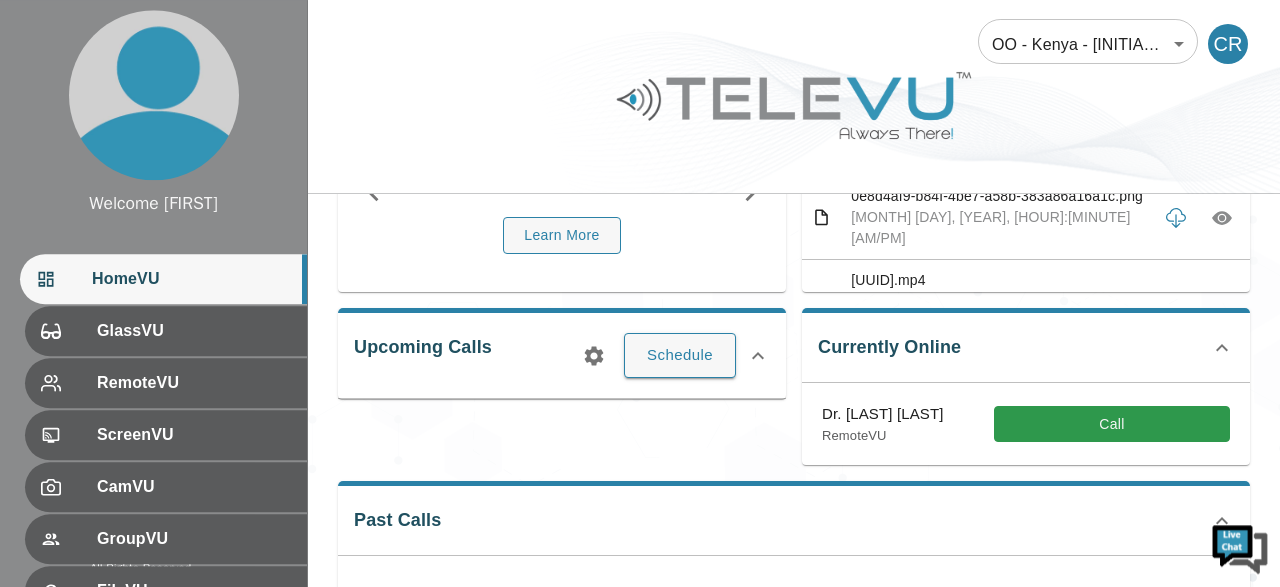 scroll, scrollTop: 260, scrollLeft: 0, axis: vertical 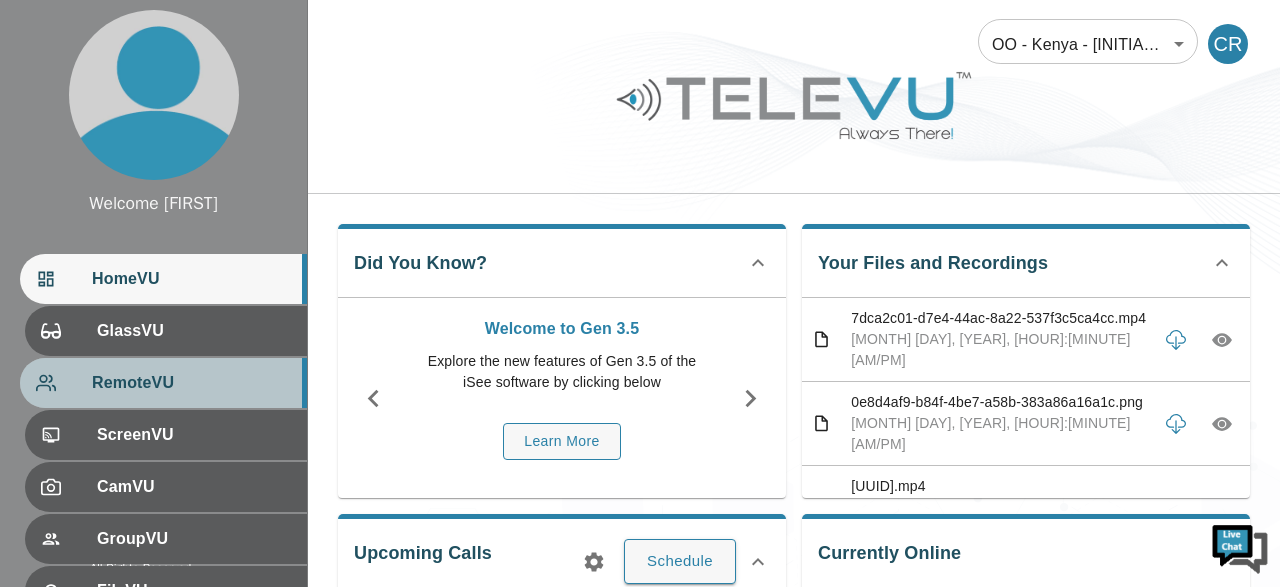 click on "RemoteVU" at bounding box center (191, 383) 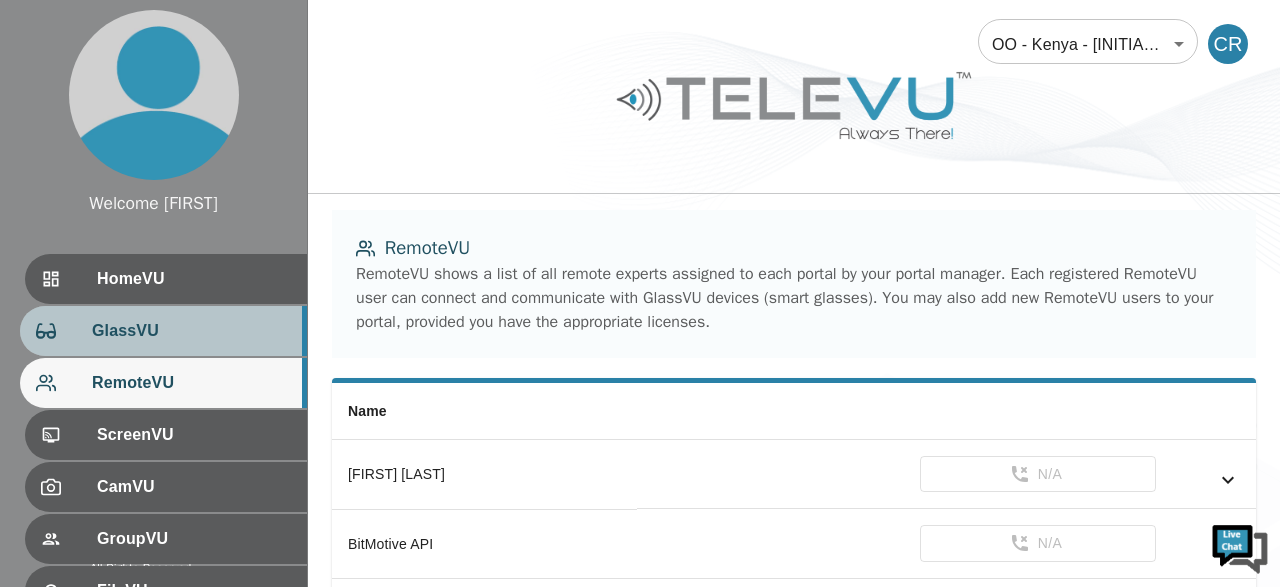 click on "GlassVU" at bounding box center (191, 331) 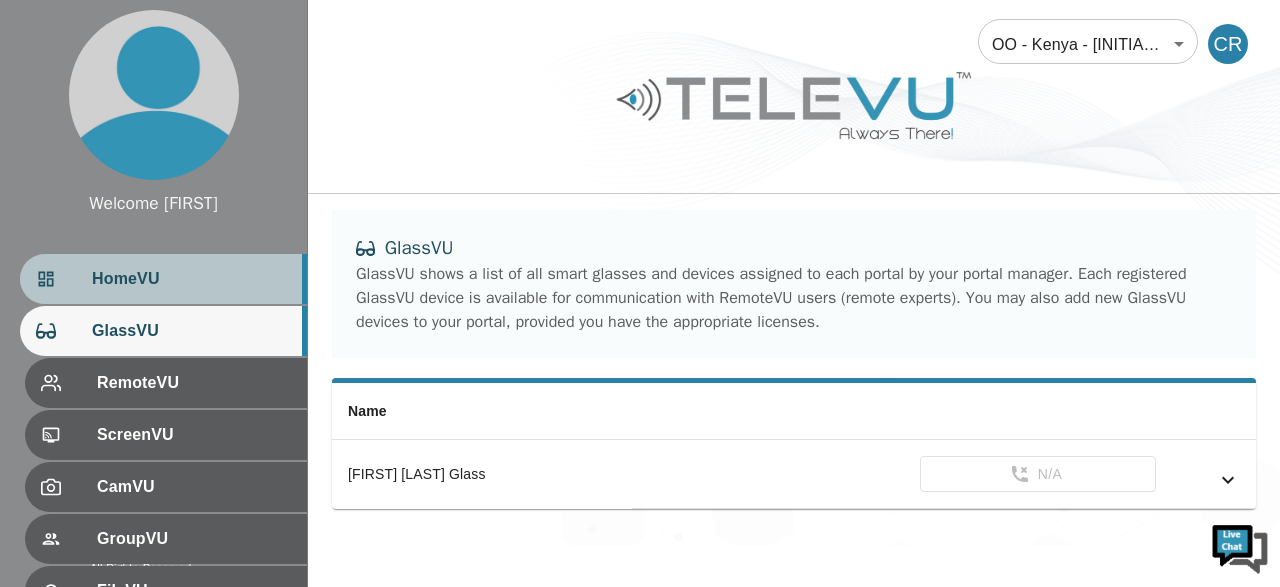 click on "HomeVU" at bounding box center [191, 279] 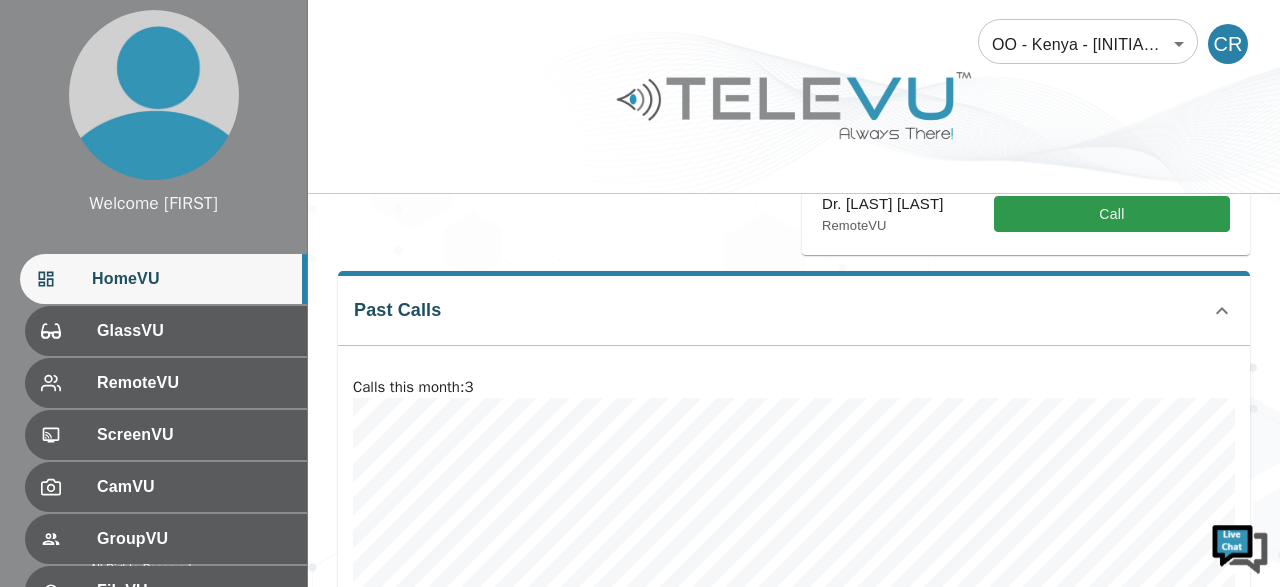 scroll, scrollTop: 552, scrollLeft: 0, axis: vertical 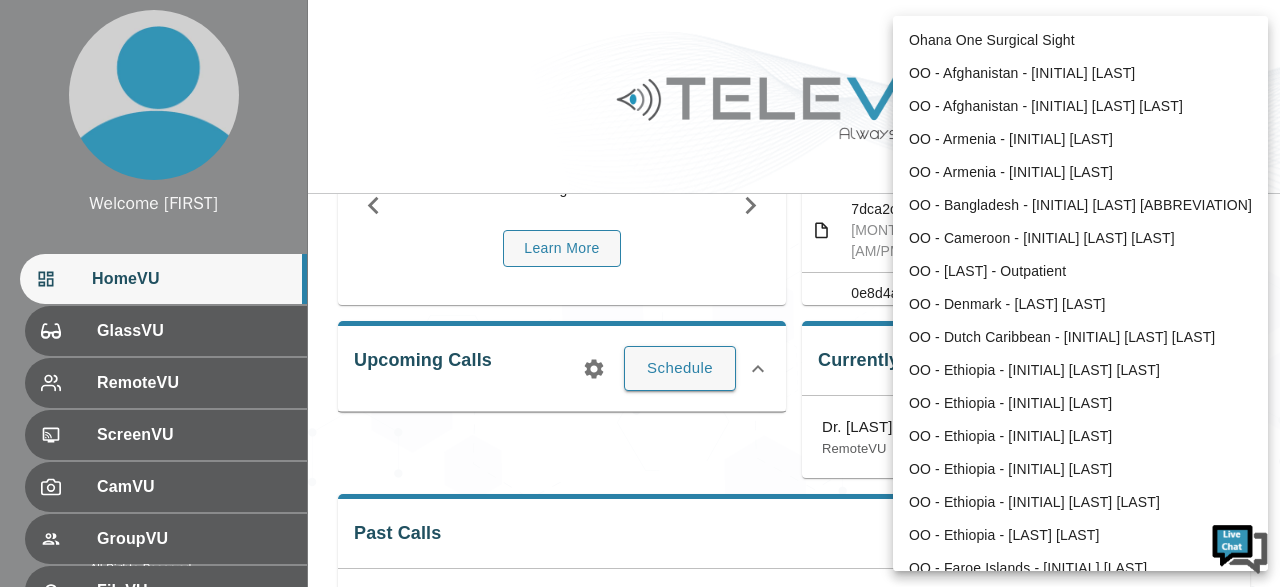 click on "Welcome   Cecilia HomeVU GlassVU RemoteVU ScreenVU CamVU GroupVU FileVU ChatVU Settings Logout Refresh ©  2025   TeleVU Innovation Ltd. All Rights Reserved OO - Kenya - [INITIAL] [LAST] 188 ​ CR Did You Know? Pause the Feed Want to highlight something in a video but it's moving around? Learn More   Your Files and Recordings   [UUID].mp4   [MONTH] [DAY], [YEAR], [HOUR]:[MINUTE] [AM/PM]   [UUID].mp4   [MONTH] [DAY], [YEAR], [HOUR]:[MINUTE] [AM/PM]   [UUID].png   [MONTH] [DAY], [YEAR], [HOUR]:[MINUTE] [AM/PM]   [UUID].mp4   [MONTH] [DAY], [YEAR], [HOUR]:[MINUTE] [AM/PM]   [UUID].mp4   [MONTH] [DAY], [YEAR], [HOUR]:[MINUTE] [AM/PM]   [UUID].mp4   [MONTH] [DAY], [YEAR], [HOUR]:[MINUTE] [AM/PM]   [UUID].png   [MONTH] [DAY], [YEAR], [HOUR]:[MINUTE] [AM/PM]   [UUID].png   [MONTH] [DAY], [YEAR], [HOUR]:[MINUTE] [AM/PM]   [UUID].png   [MONTH] [DAY], [YEAR], [HOUR]:[MINUTE] [AM/PM]" at bounding box center (640, 413) 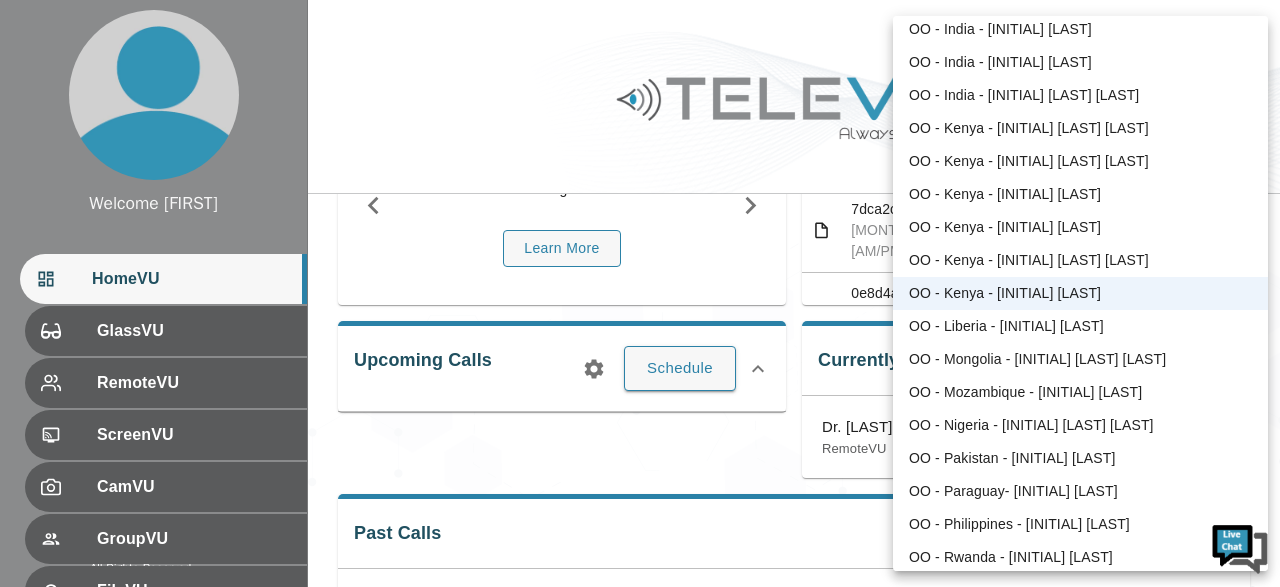 click at bounding box center (640, 293) 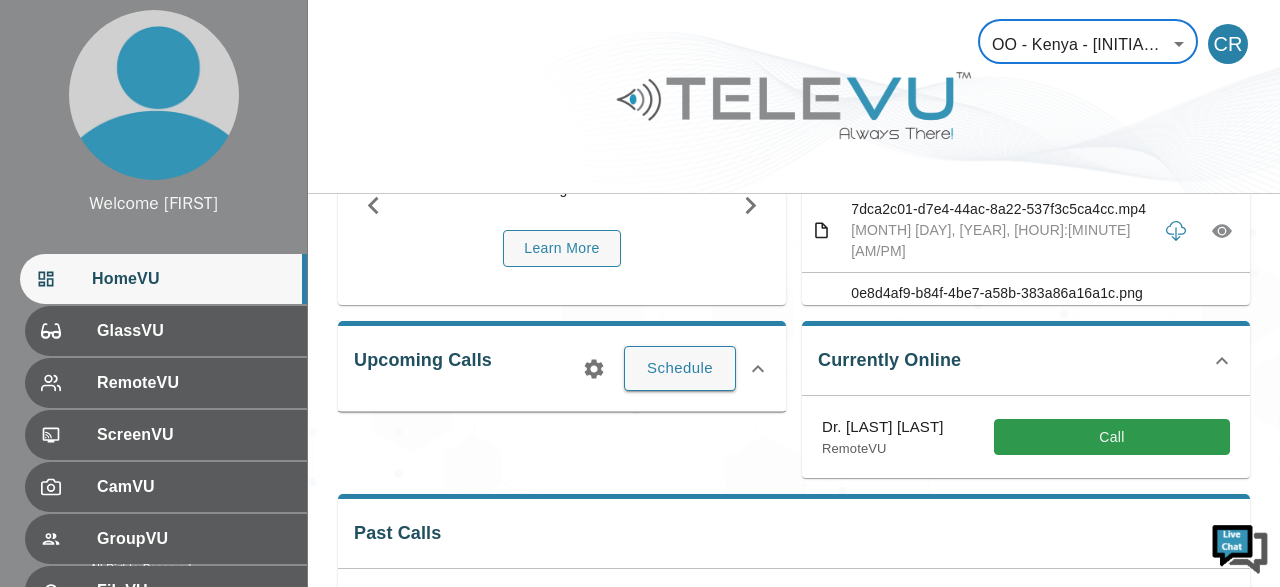 scroll, scrollTop: 46, scrollLeft: 0, axis: vertical 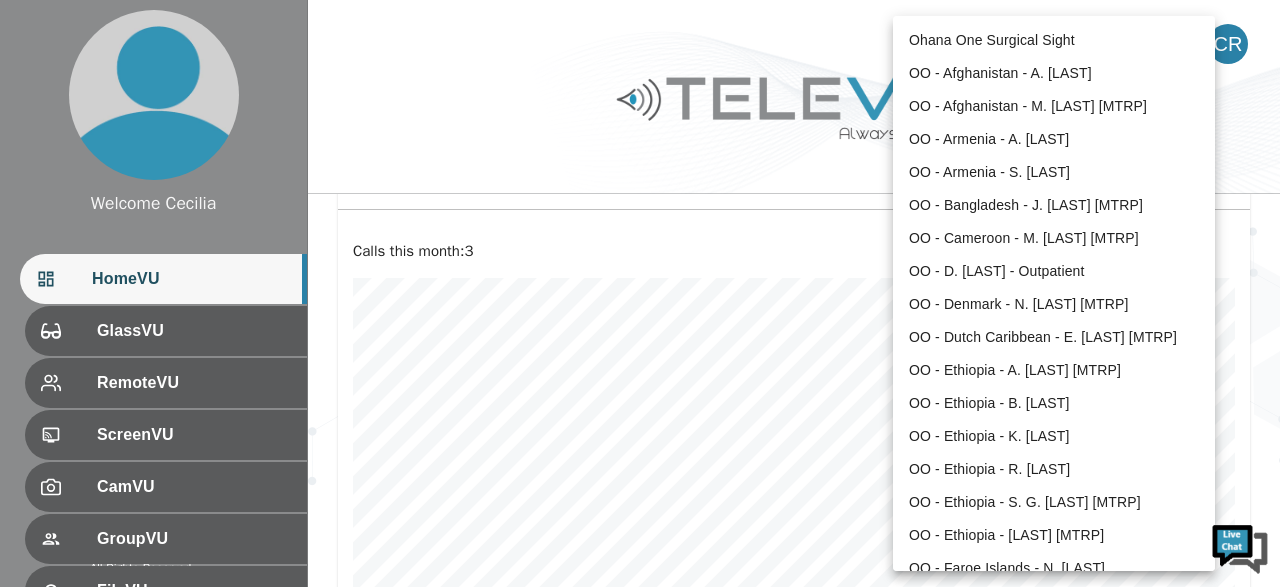 click on "Welcome   Cecilia HomeVU GlassVU RemoteVU ScreenVU CamVU GroupVU FileVU ChatVU Settings Logout Refresh ©  2025   TeleVU Innovation Ltd. All Rights Reserved OO - Kenya - P. Odhiambo 188 ​ CR Did You Know? This is too small...I can't really see it! Well, why not zoom in? Learn More   Your Files and Recordings   2ace05fb-1fdc-40a7-9940-e9fea7e8cb52.mp4   Aug 7, 2025, 01:52 PM   7dca2c01-d7e4-44ac-8a22-537f3c5ca4cc.mp4   Aug 7, 2025, 01:46 PM   0e8d4af9-b84f-4be7-a58b-383a86a16a1c.png   Aug 7, 2025, 12:24 PM   a0373d44-596a-4d50-a953-519ce1315144.mp4   Aug 7, 2025, 11:18 AM   c49a01de-09df-4ebc-aacb-9a4bf72eabb3.png   Aug 7, 2025, 10:57 AM   75666773-e5e8-42b7-80c9-374a37abbc60.png   Aug 7, 2025, 10:57 AM   0fce7527-1d7e-4267-9598-35f02db574bf.mp4   May 2, 2025, 01:23 PM   4499eb92-f4e0-4703-bc5a-00bbf3b0e30f.mp4   May 2, 2025, 01:20 PM   4ab83fda-0d7f-4e1f-b249-717029074381.mp4   May 1, 2025, 09:47 PM   fc061f00-76f8-4fdc-b19b-05dabca0095b.png   May 1, 2025, 09:44 PM   5edcee4b-3738-49ae-8a85-d967f1d8a577.png" at bounding box center [640, 54] 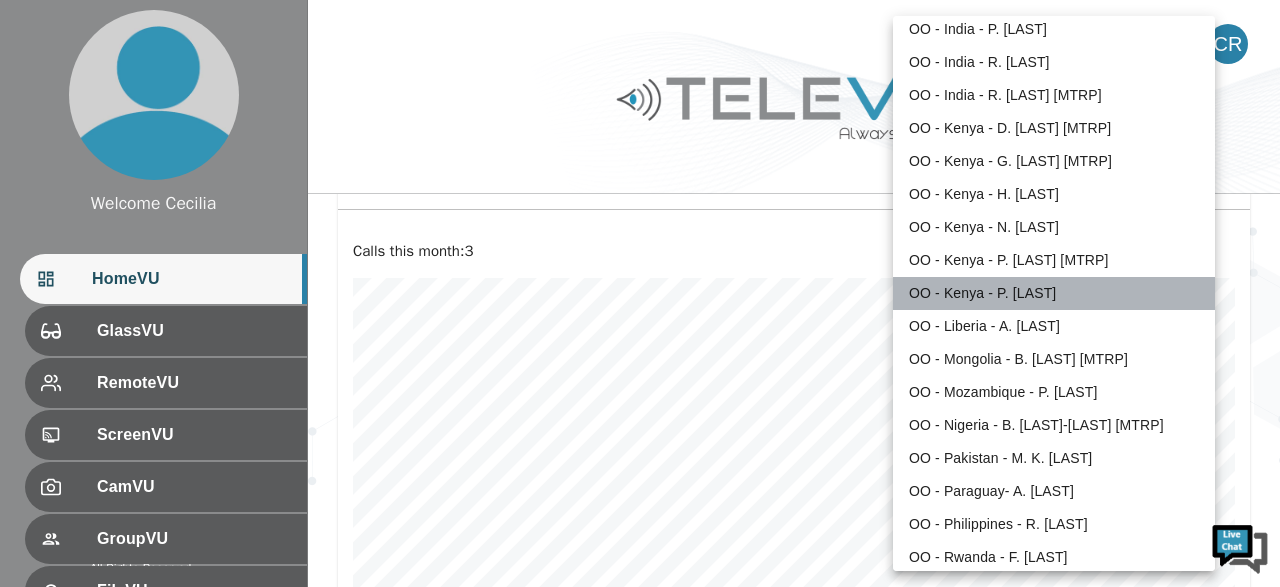 click on "OO - Kenya - [INITIAL] [LAST]" at bounding box center (1054, 293) 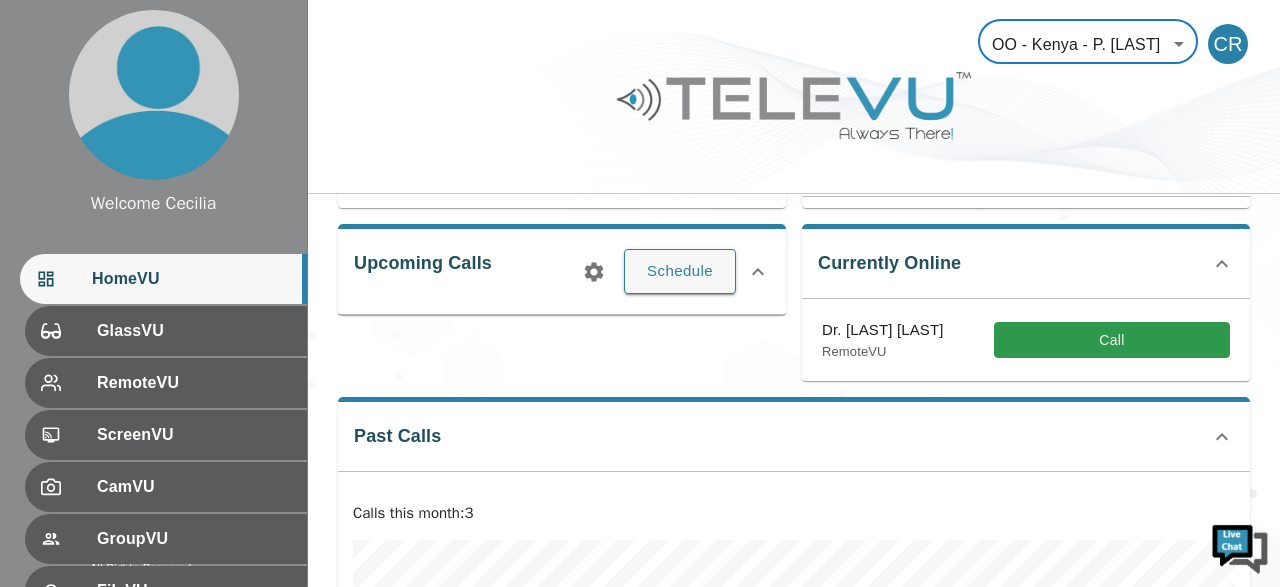 scroll, scrollTop: 193, scrollLeft: 0, axis: vertical 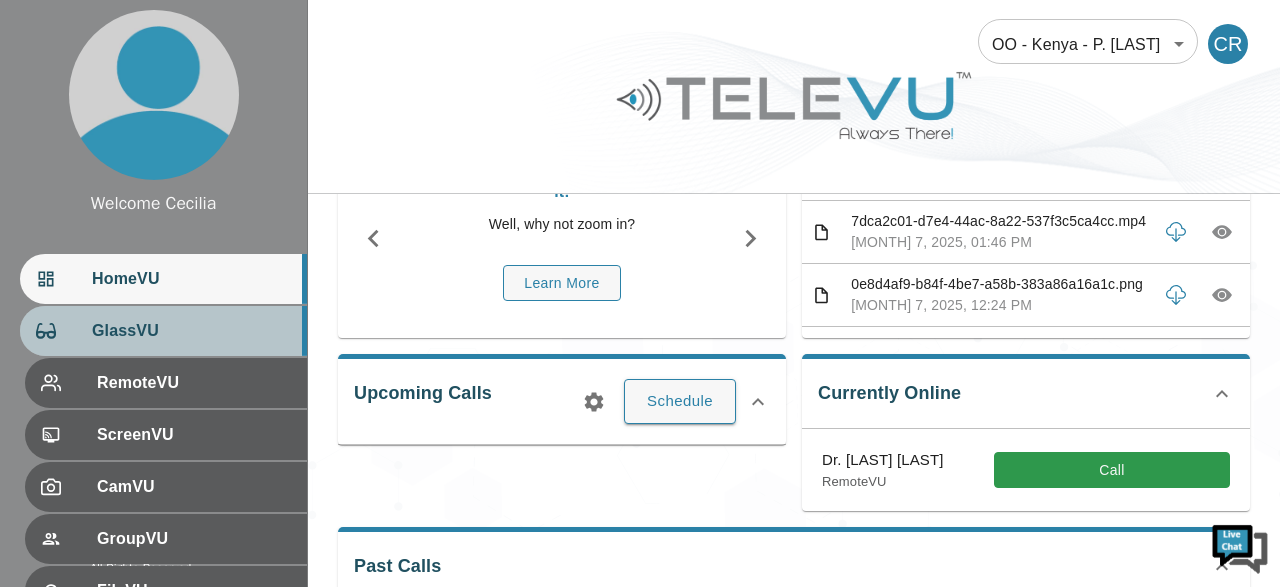 click on "GlassVU" at bounding box center (191, 331) 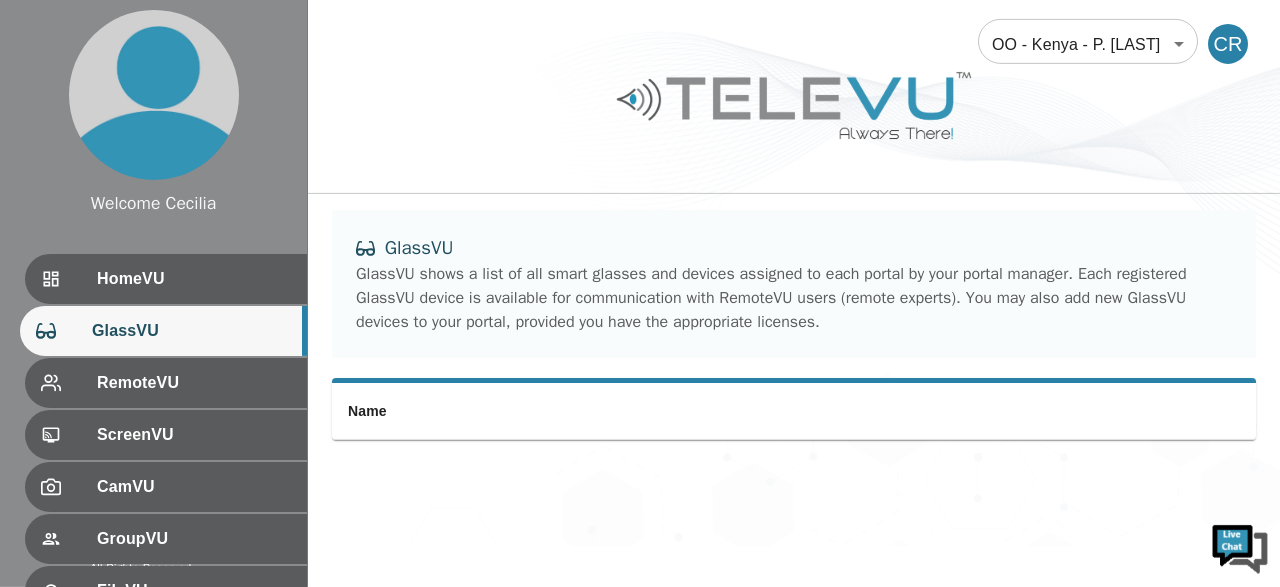 scroll, scrollTop: 0, scrollLeft: 0, axis: both 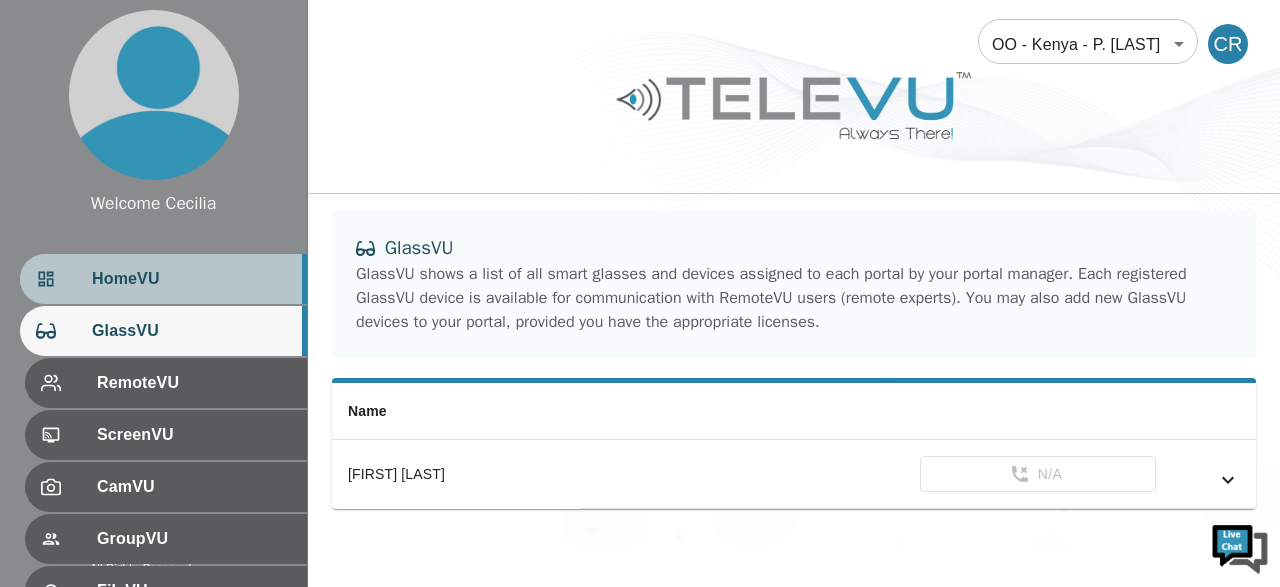 click on "HomeVU" at bounding box center (191, 279) 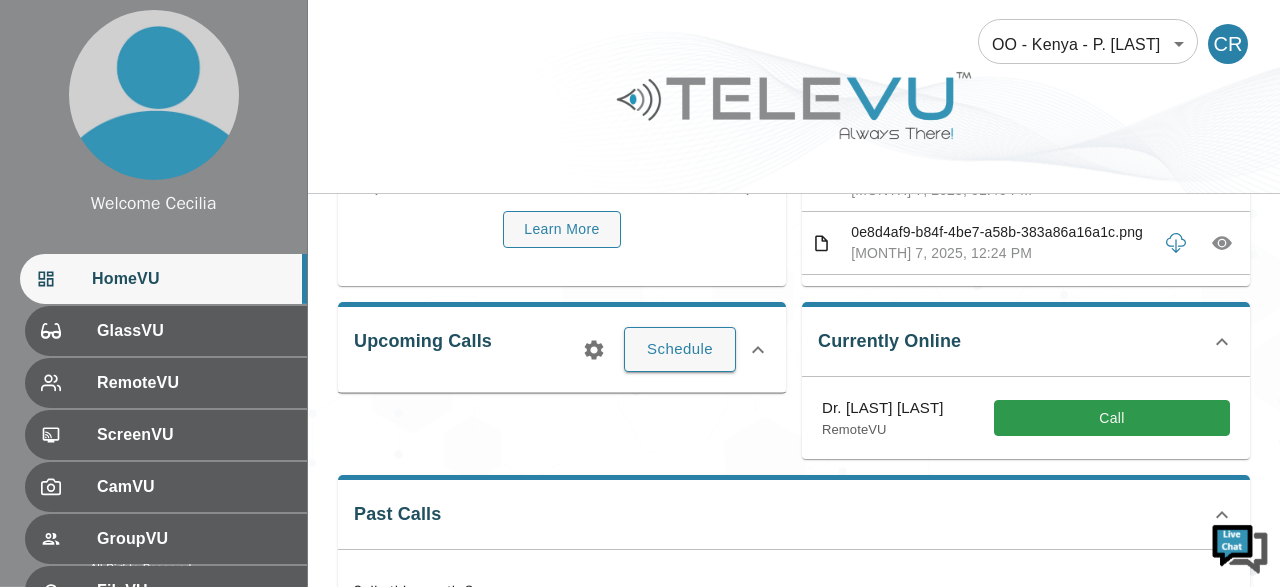 scroll, scrollTop: 210, scrollLeft: 0, axis: vertical 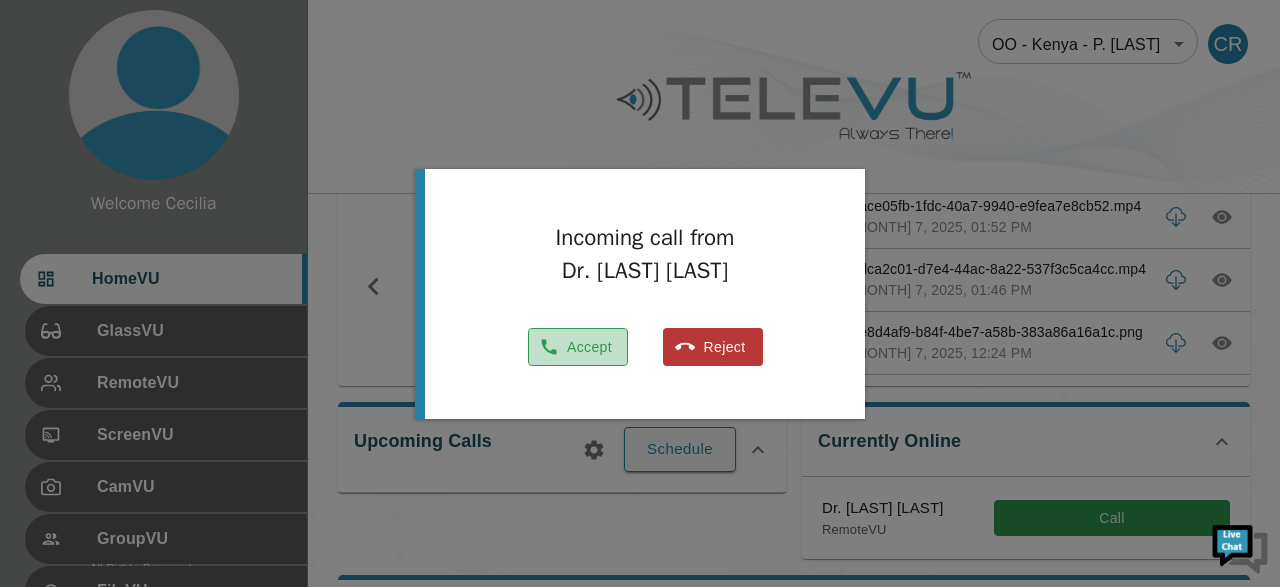 click on "Accept" at bounding box center [578, 347] 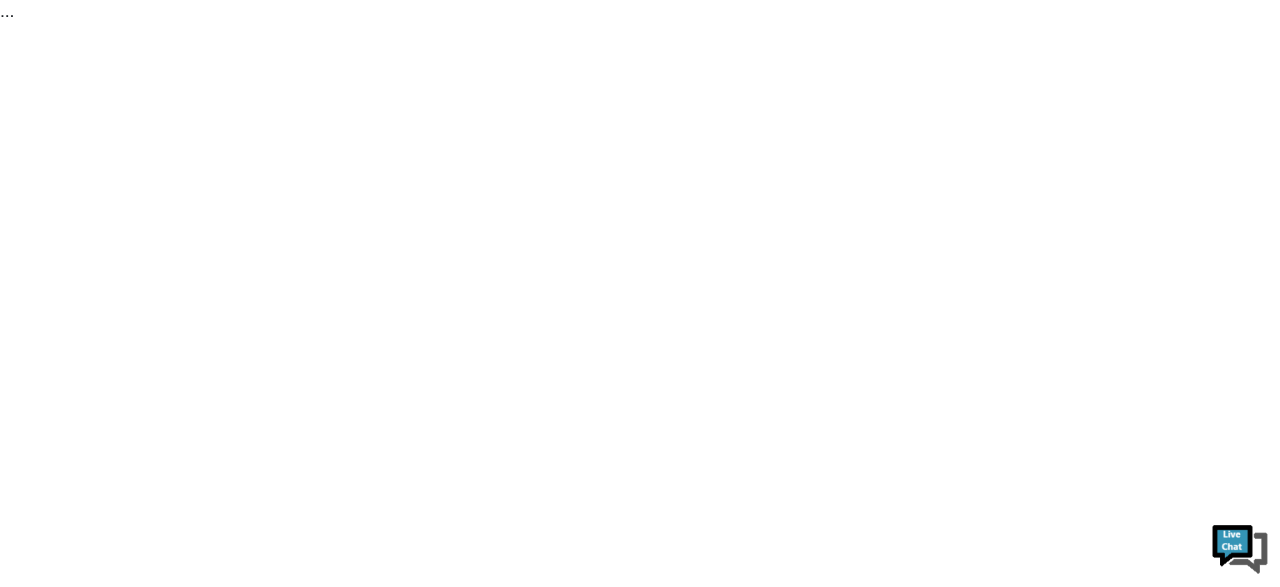 scroll, scrollTop: 0, scrollLeft: 0, axis: both 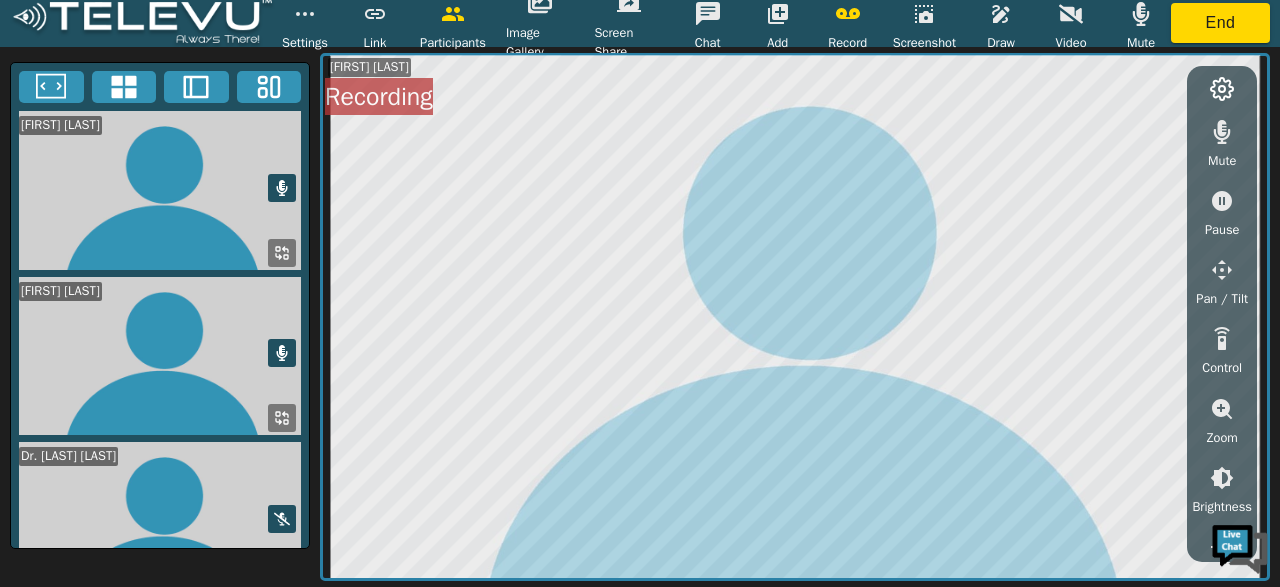 click 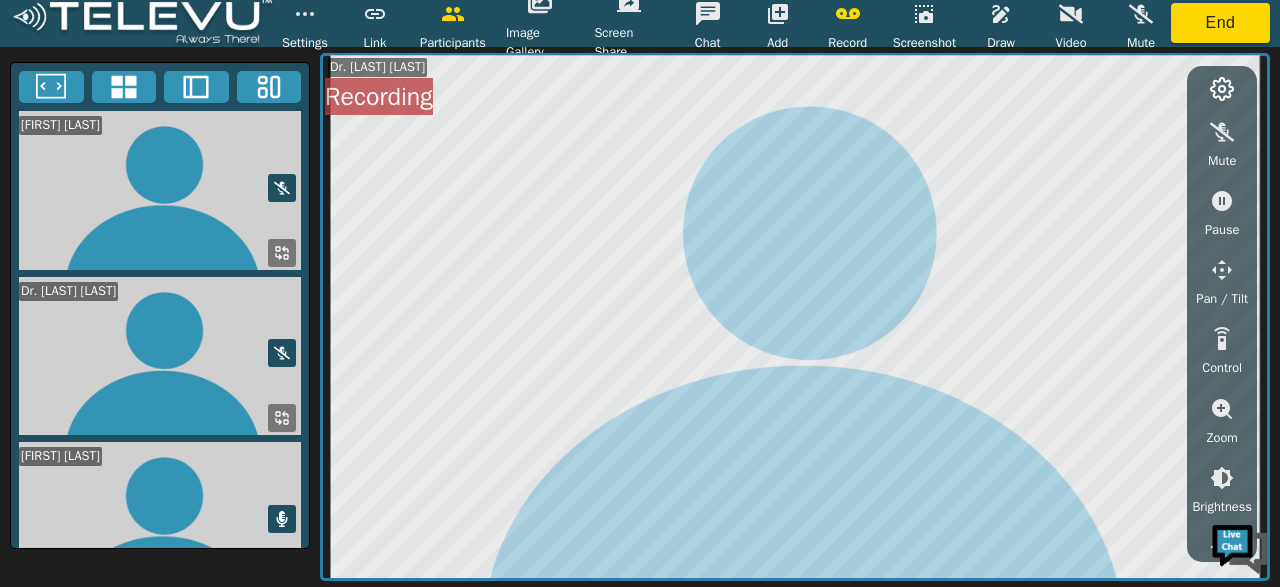 click at bounding box center (160, 521) 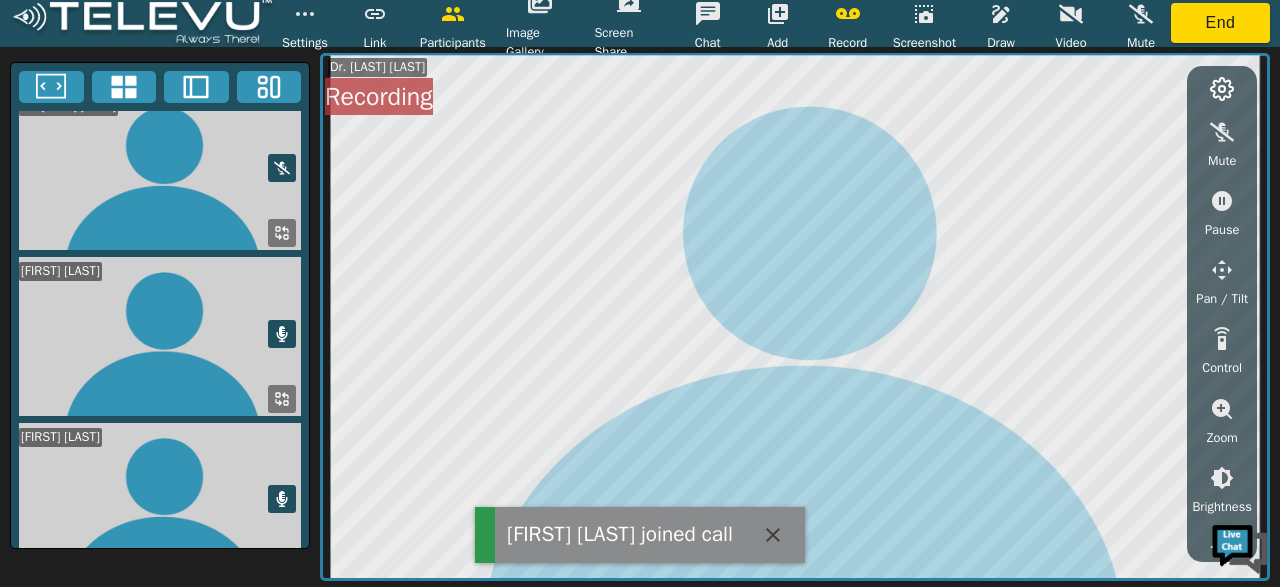 scroll, scrollTop: 192, scrollLeft: 0, axis: vertical 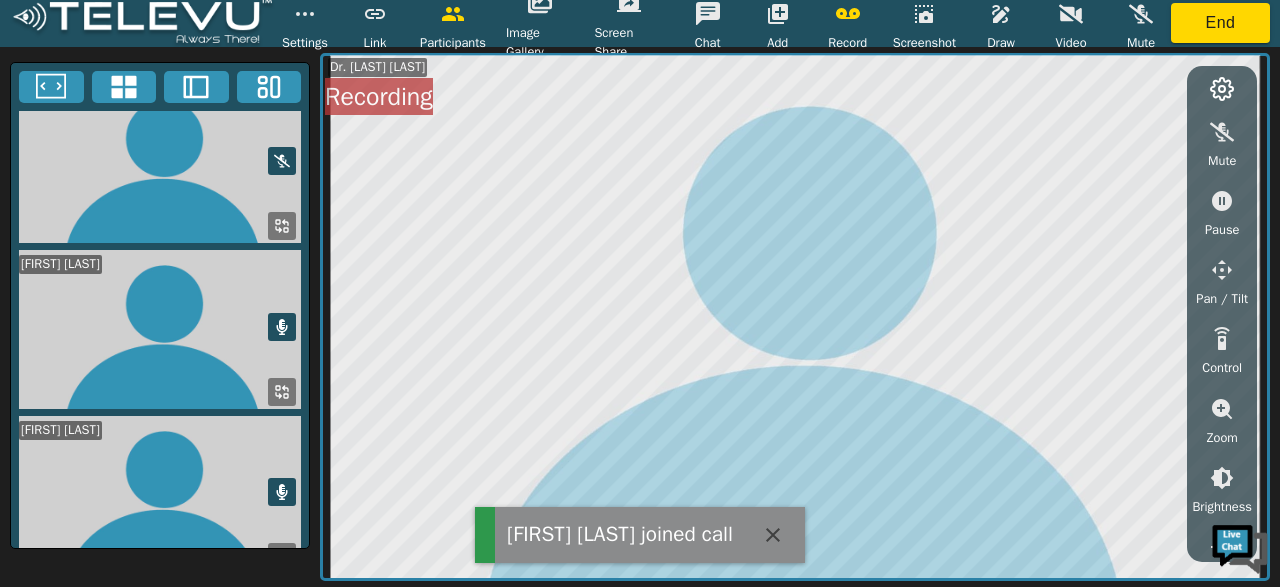 click at bounding box center (160, 329) 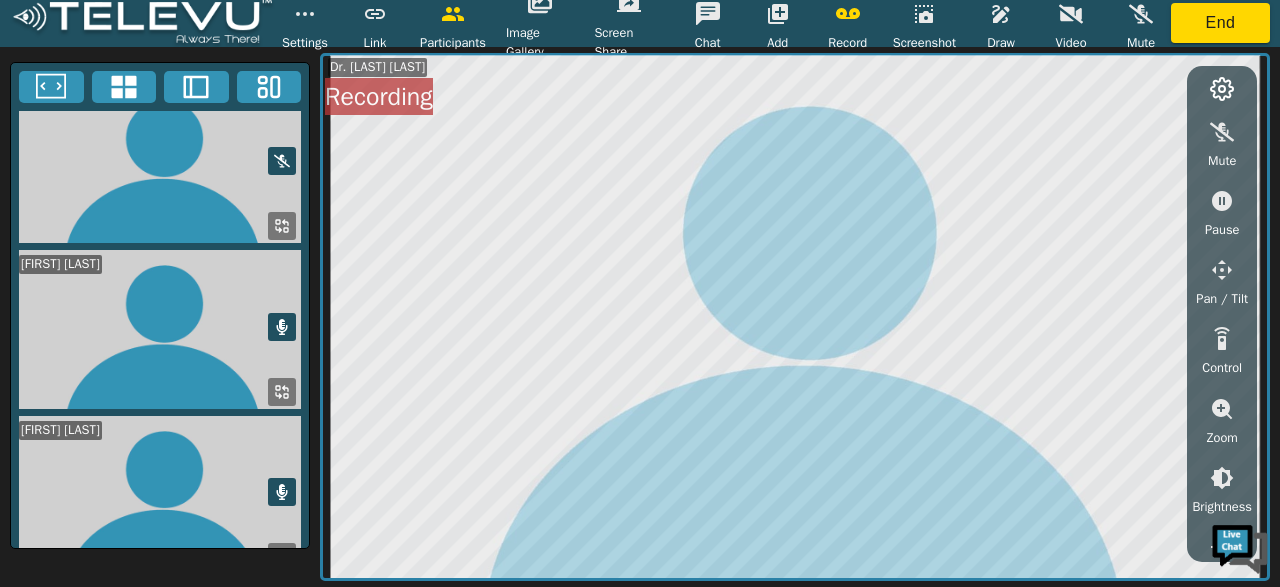 click 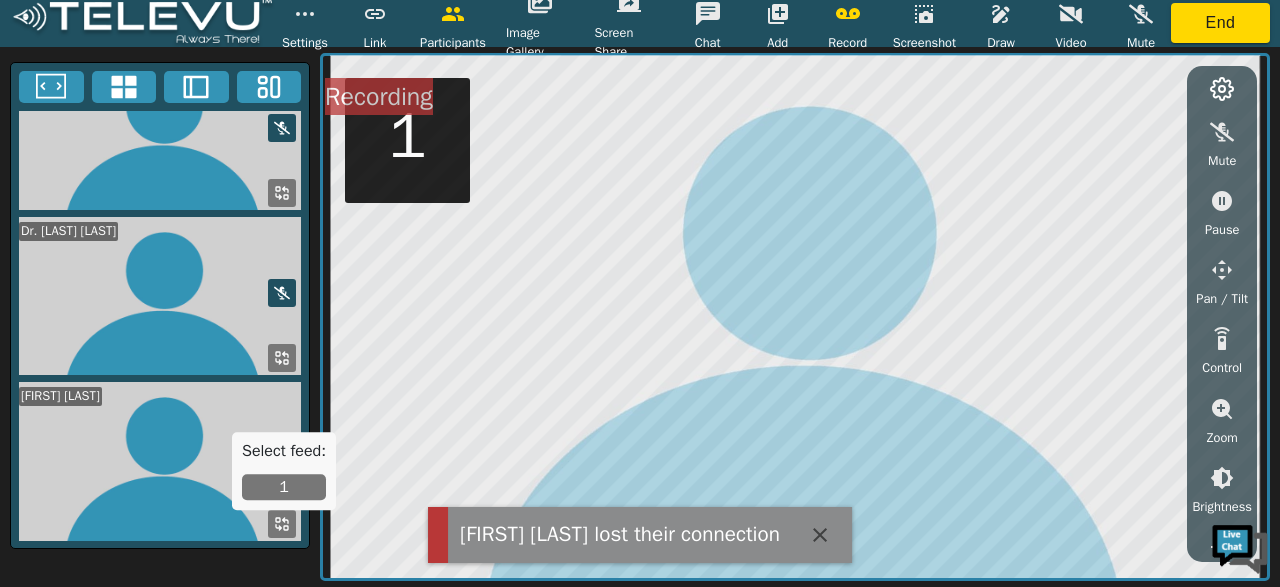 scroll, scrollTop: 55, scrollLeft: 0, axis: vertical 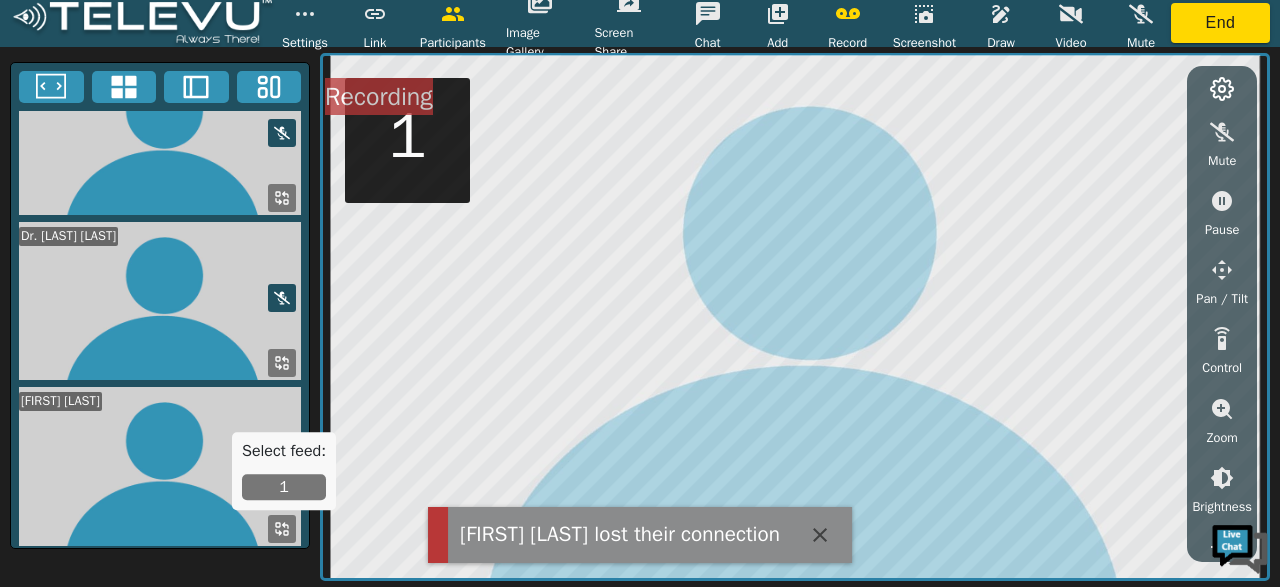 click on "1" at bounding box center (284, 487) 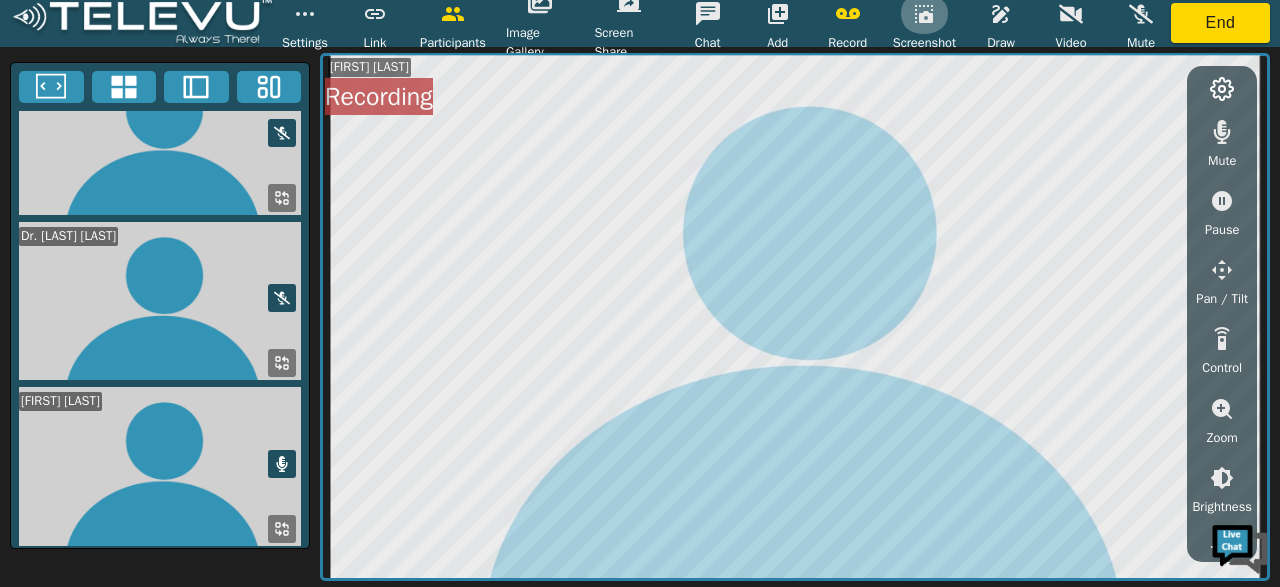 click 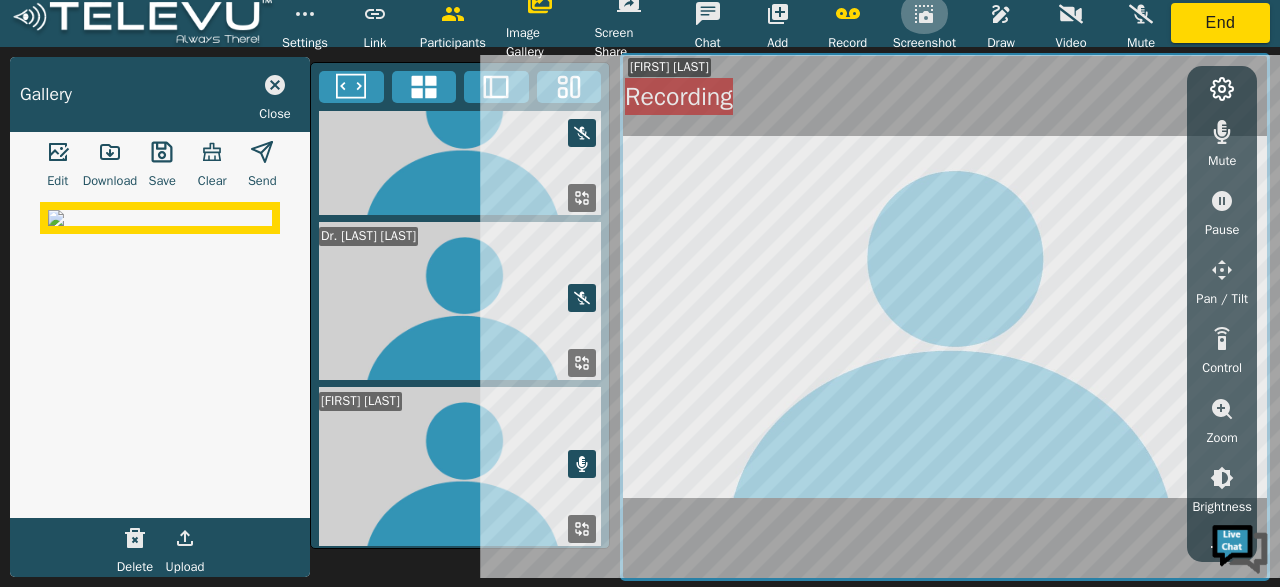click 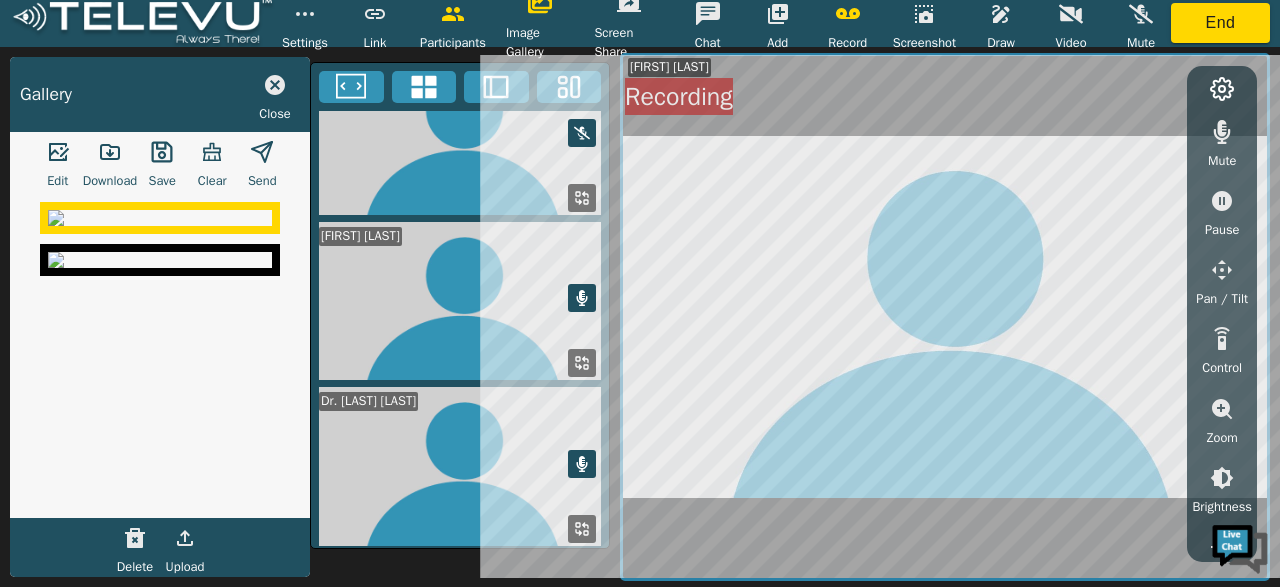 scroll, scrollTop: 0, scrollLeft: 0, axis: both 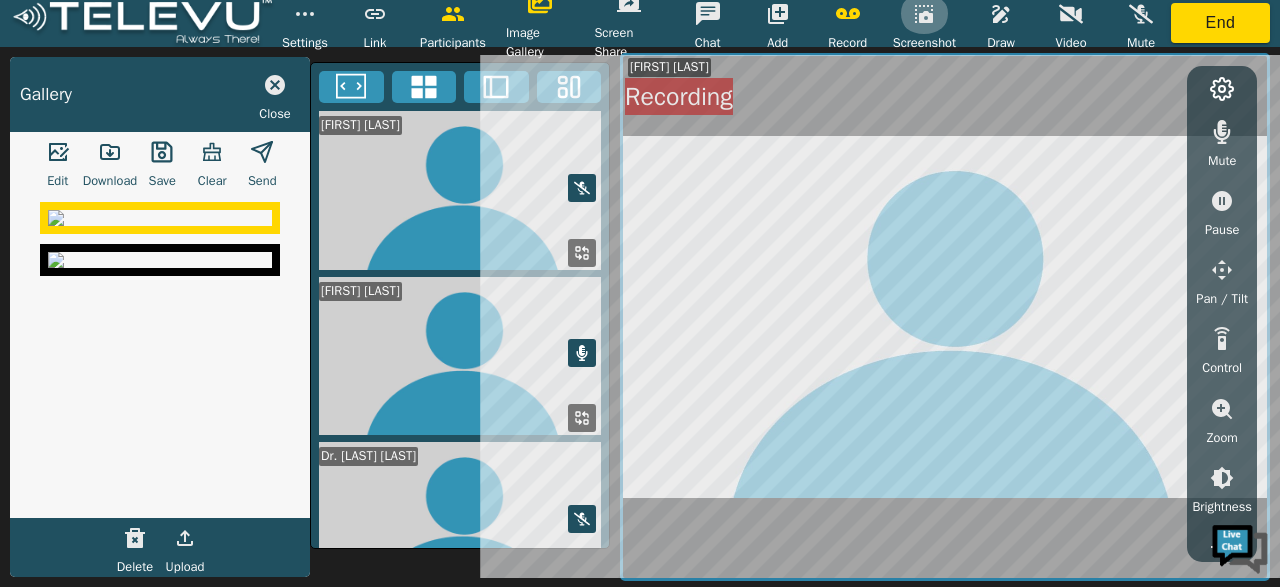 click 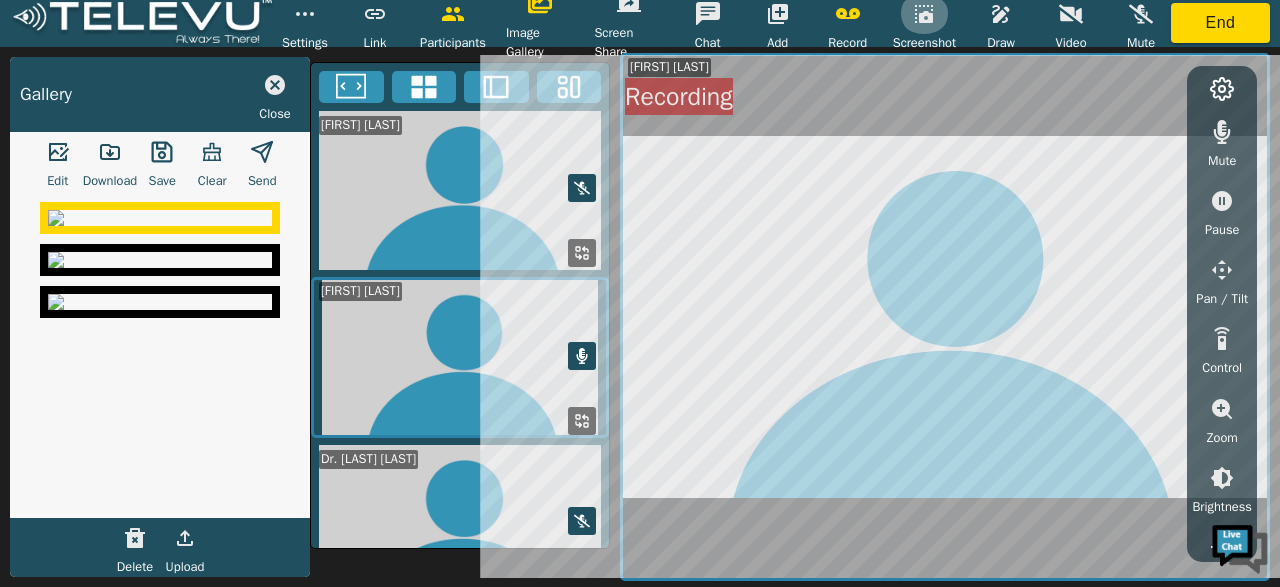 click 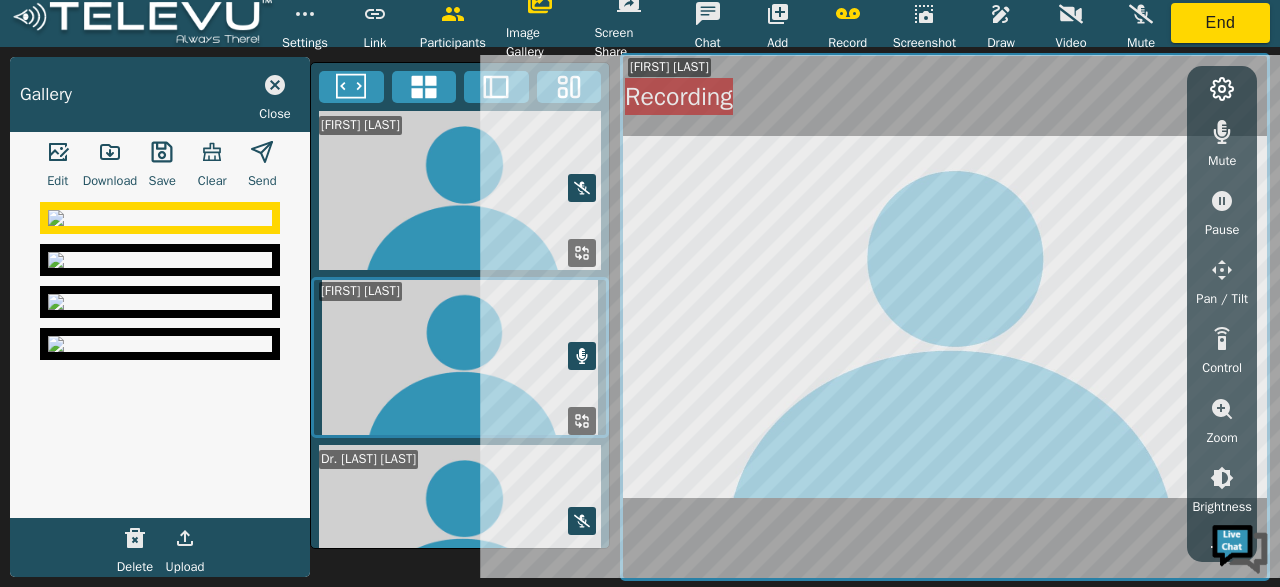 click 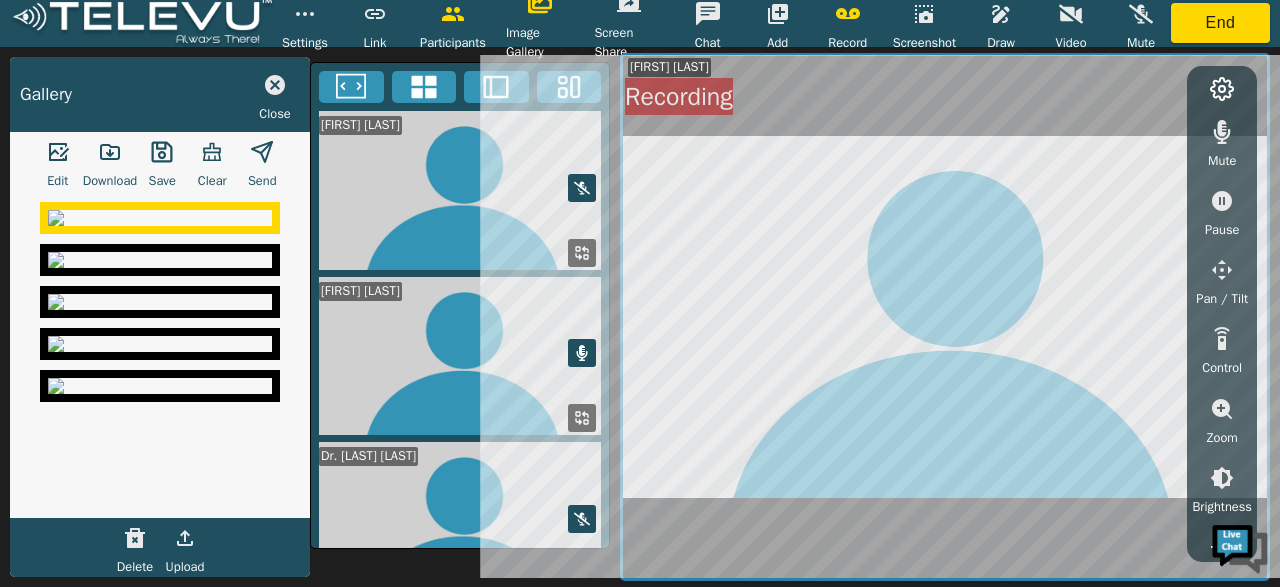 click 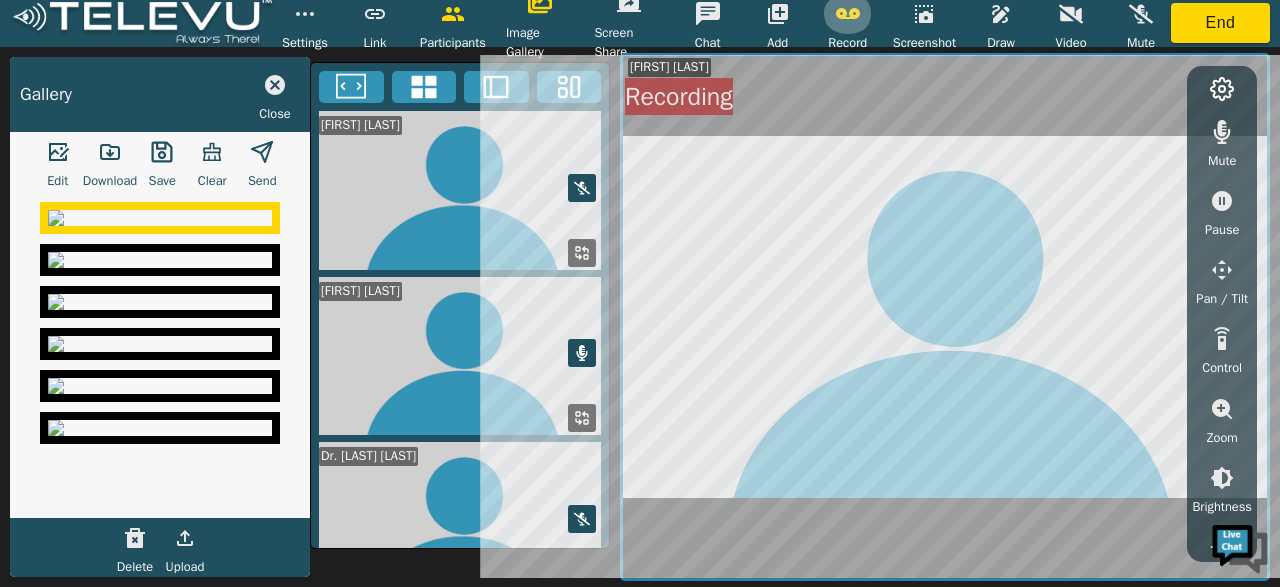 click 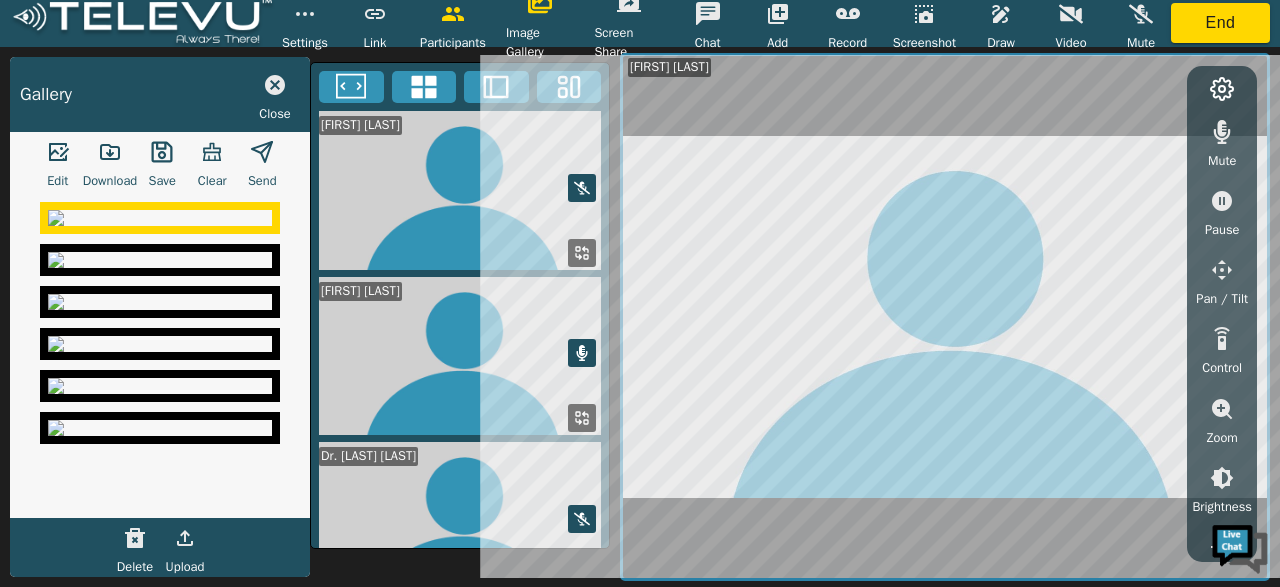 click 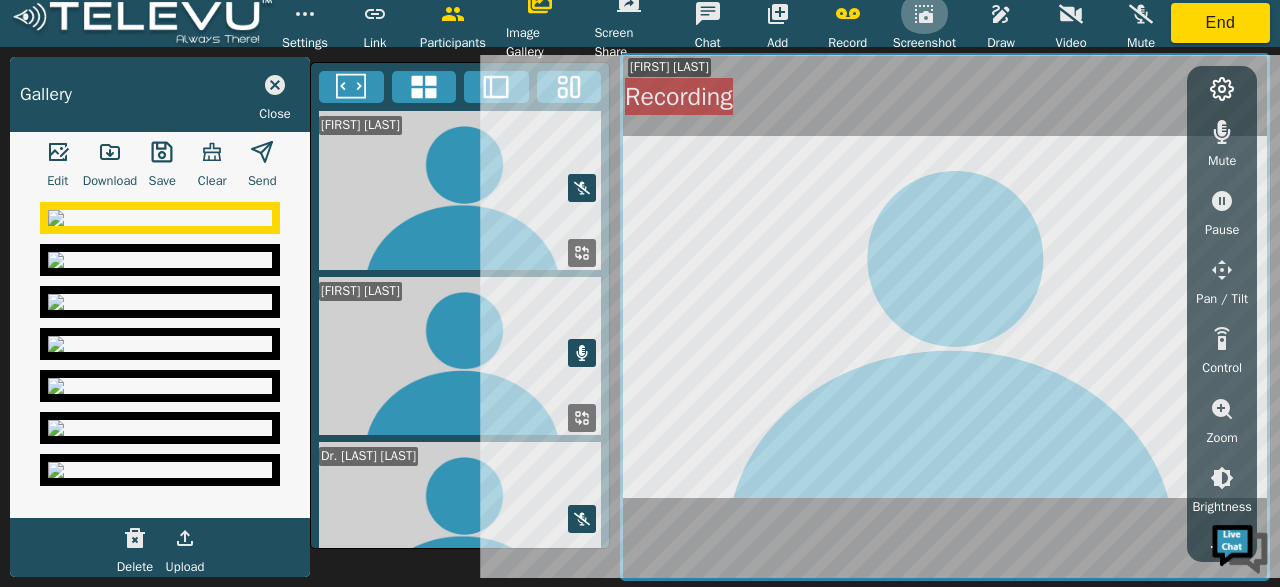 click 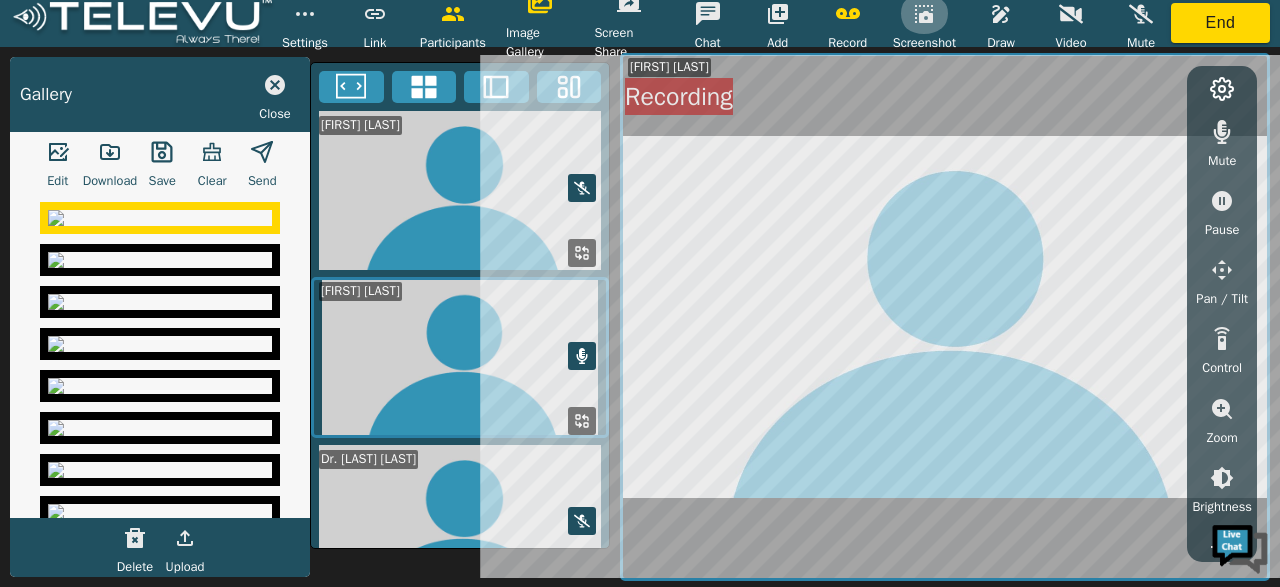 click 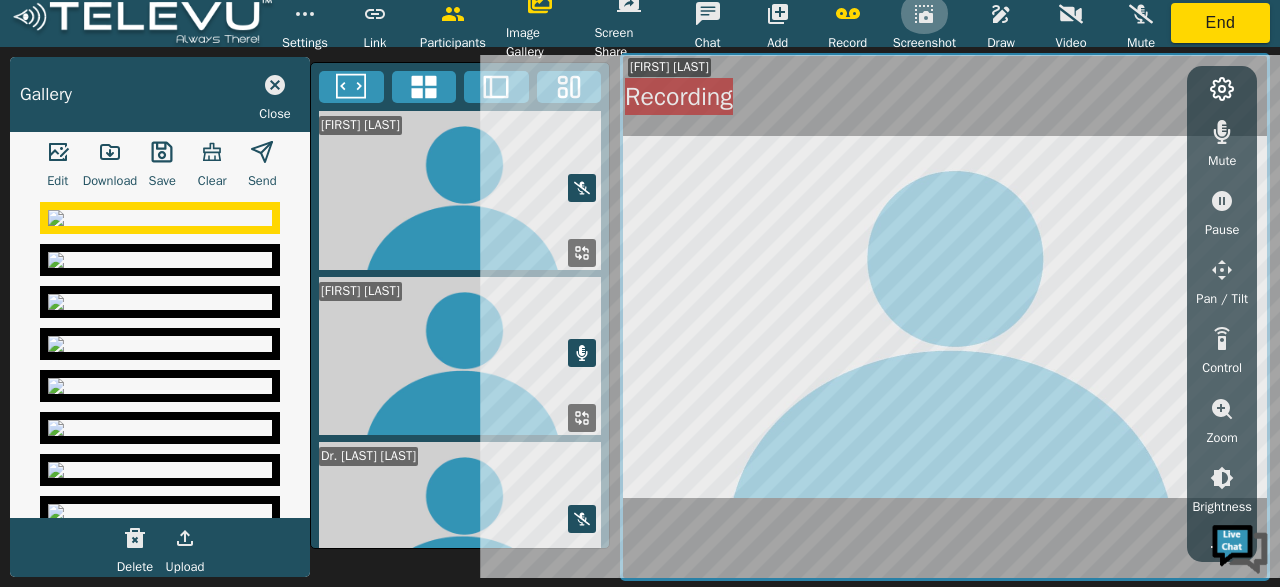 click 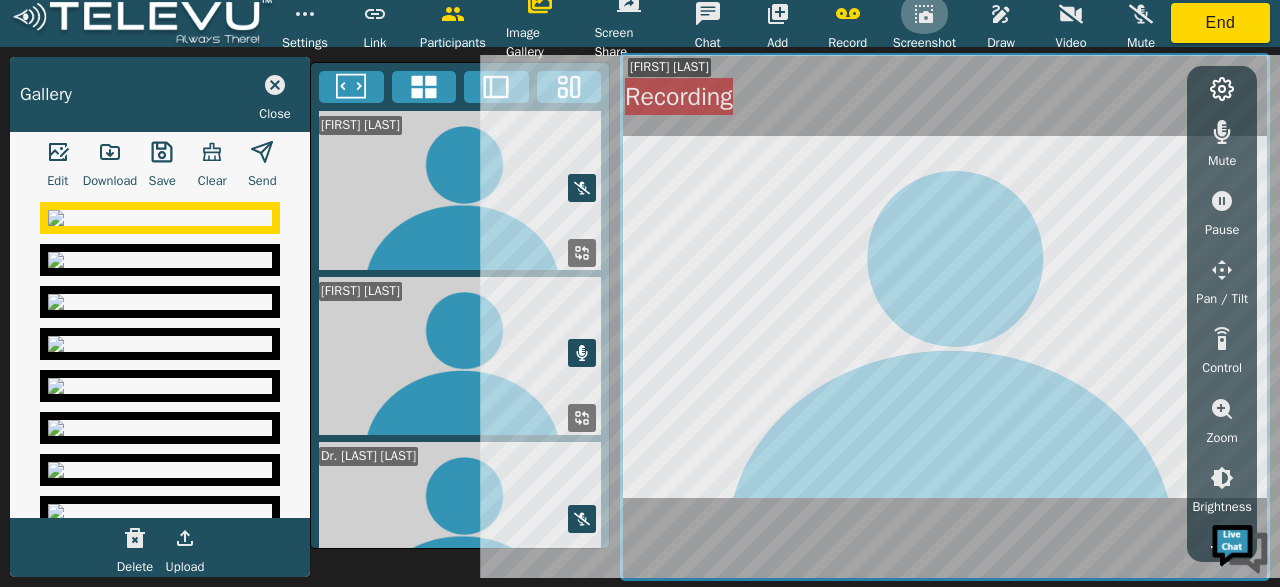 click 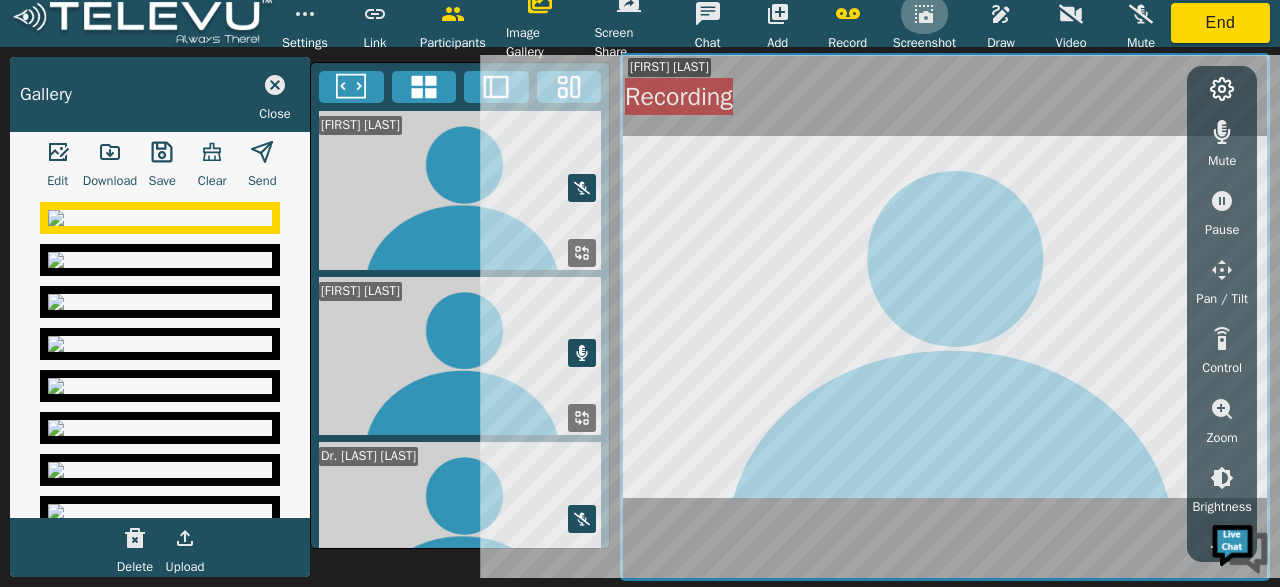 click 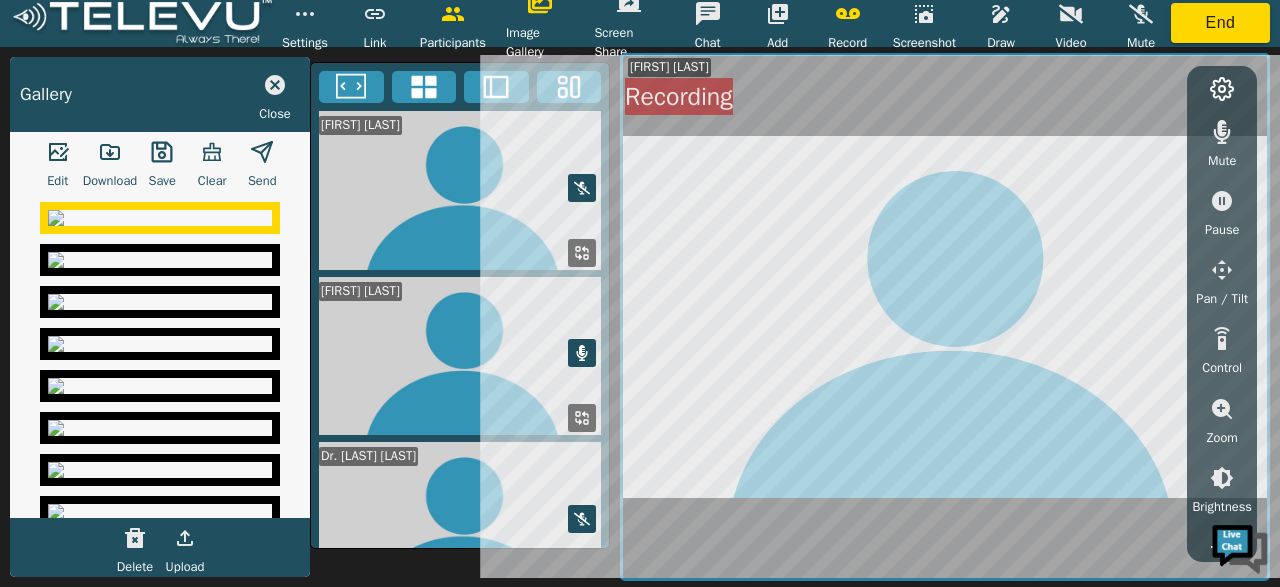 click 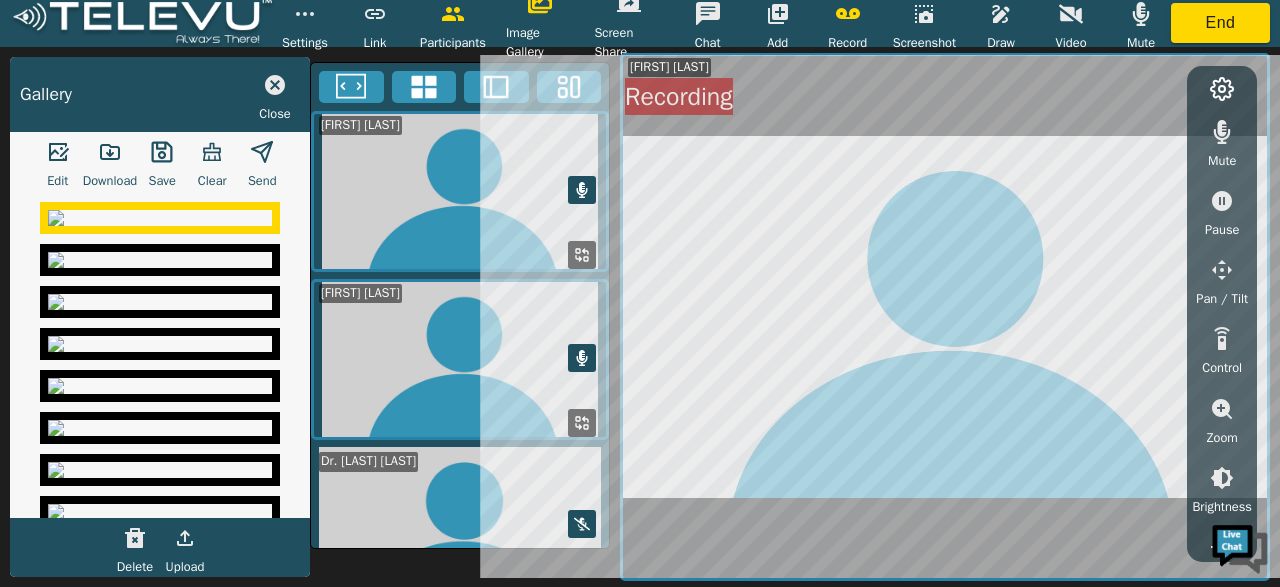 click 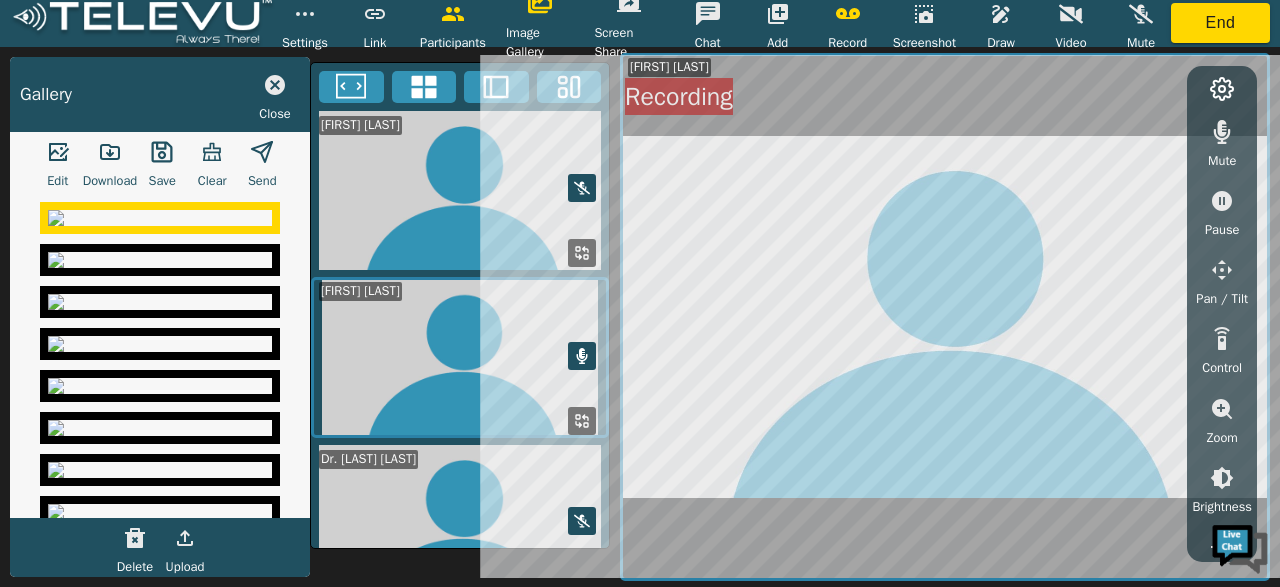 click 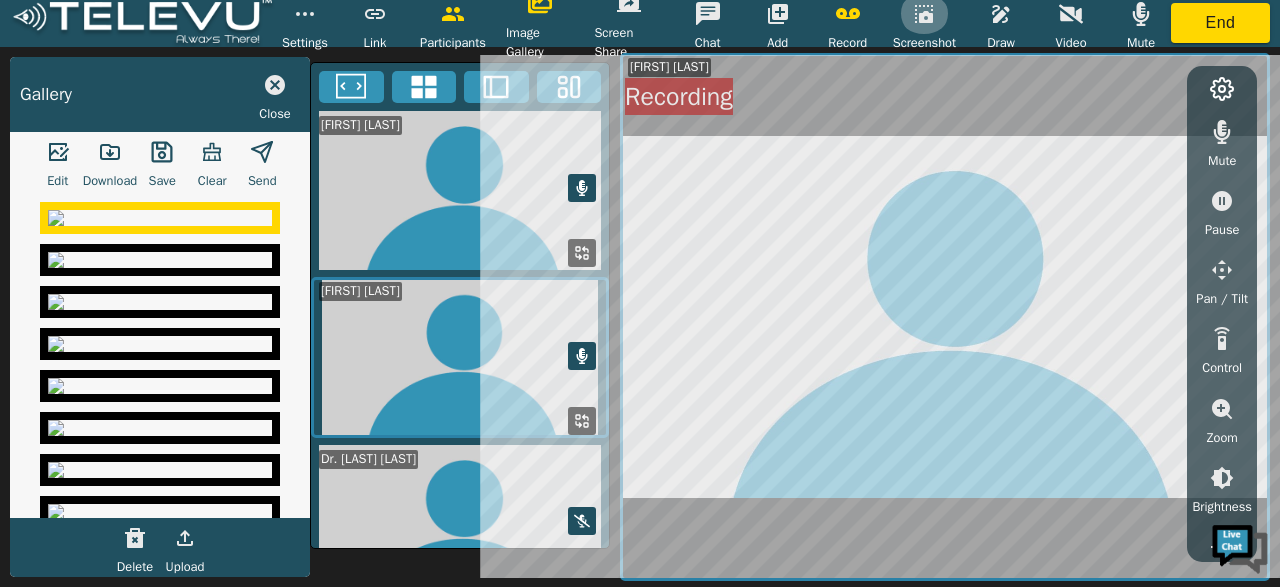 click 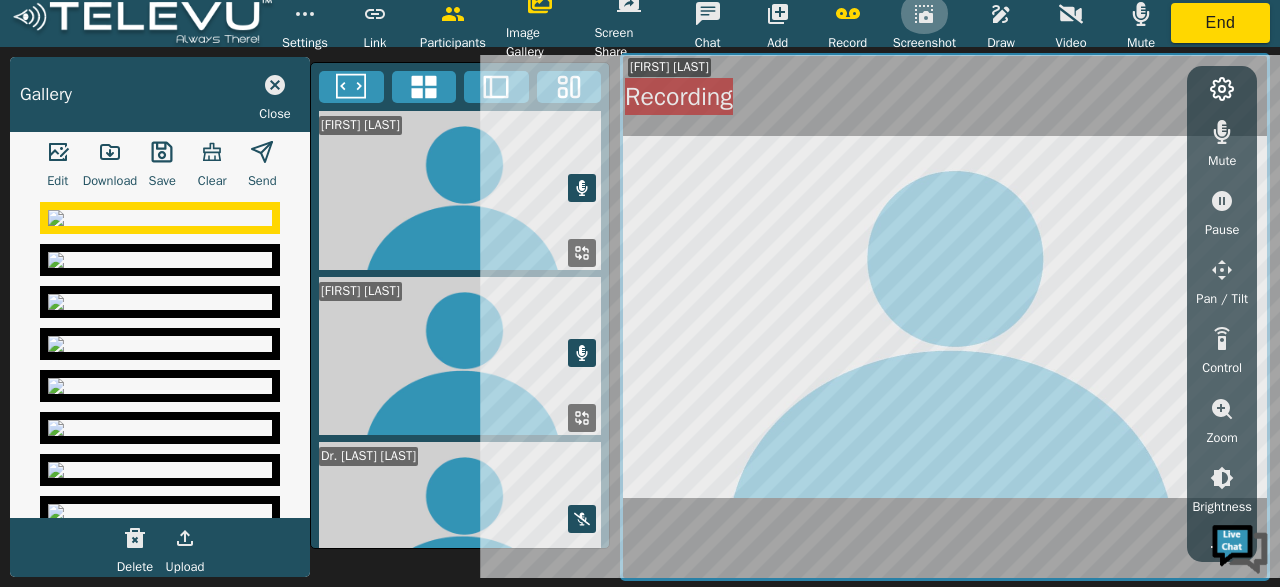 click 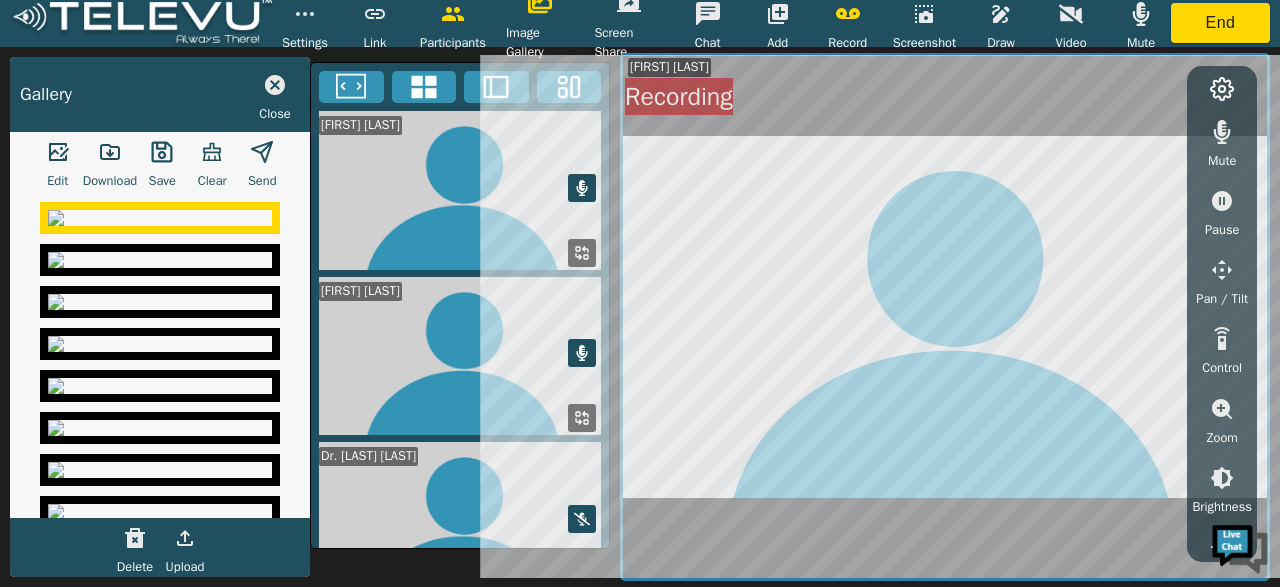 click at bounding box center [582, 188] 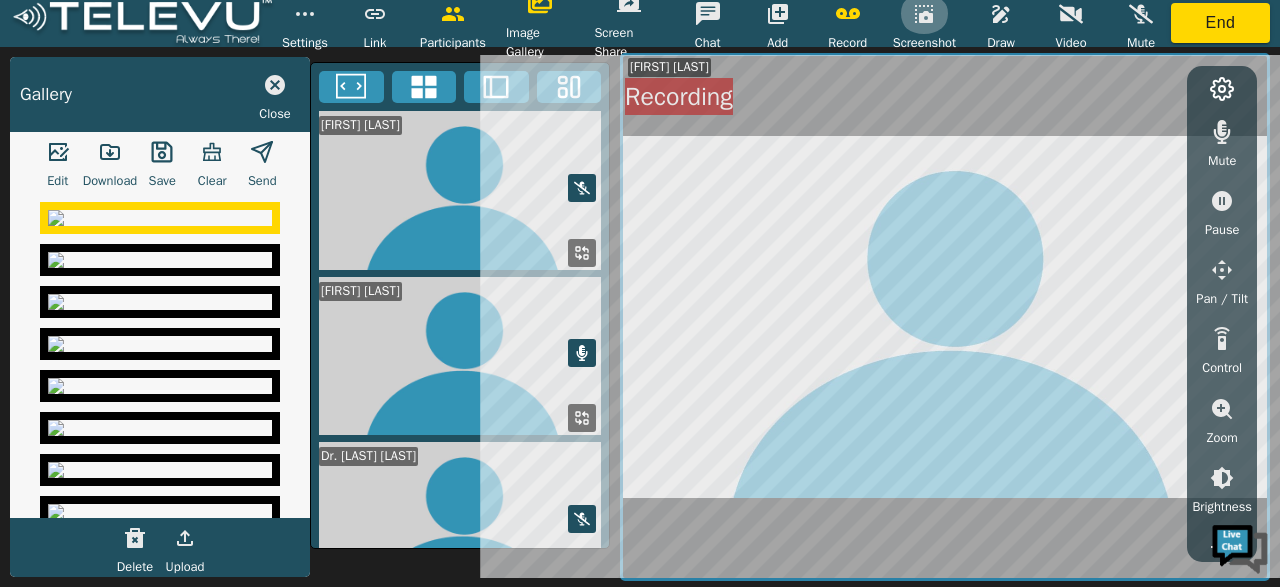 click 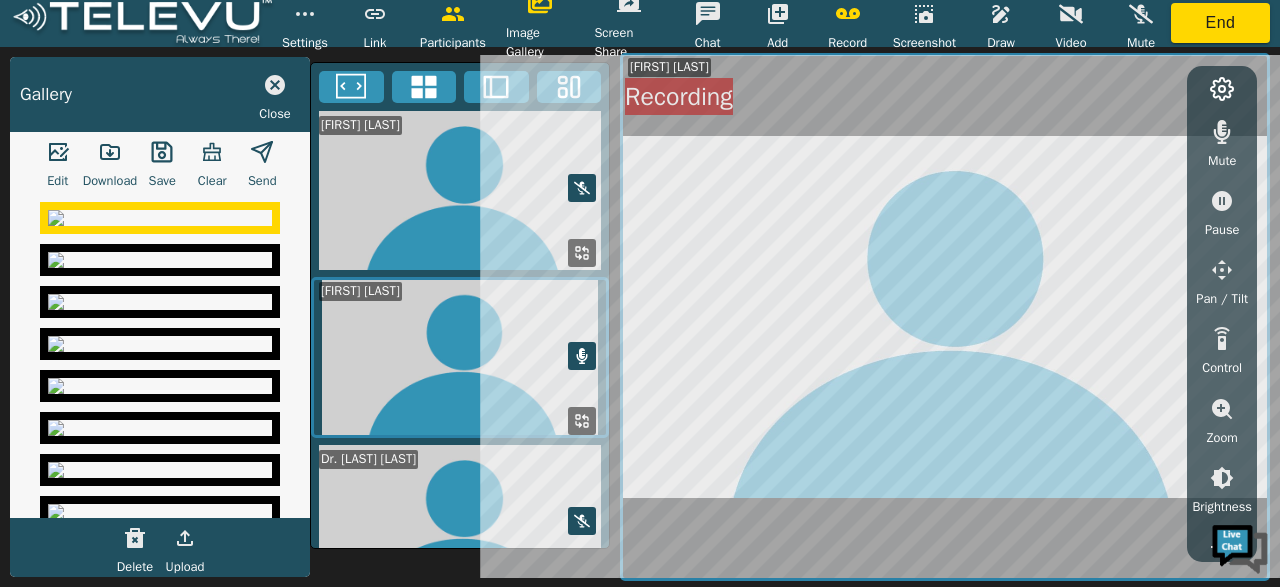 click at bounding box center (582, 188) 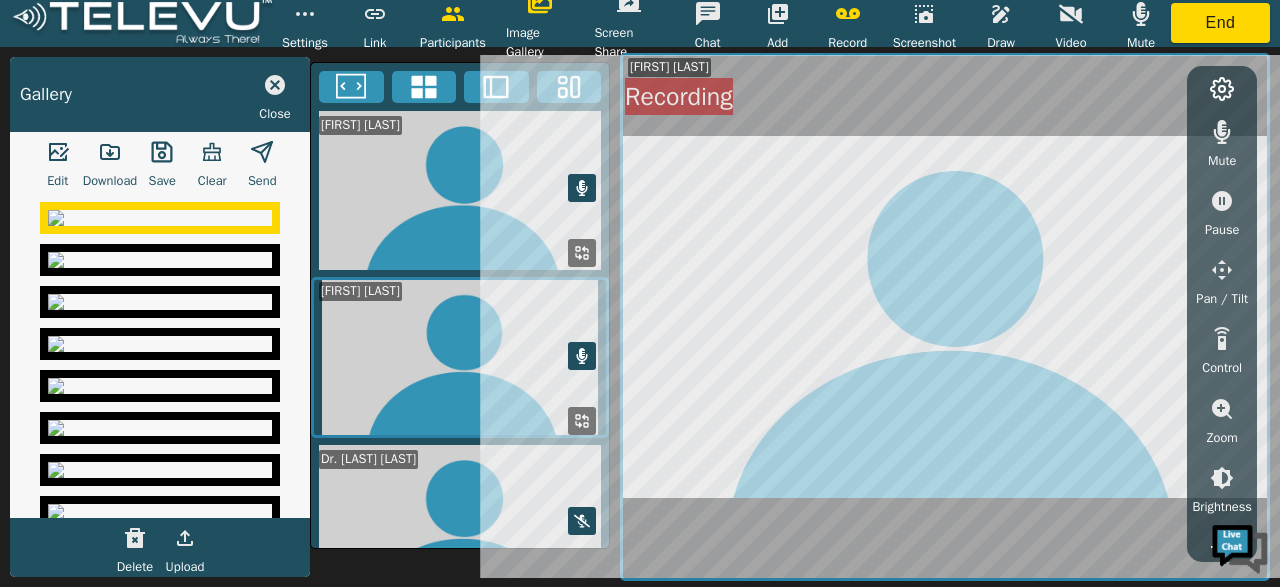 click at bounding box center [582, 188] 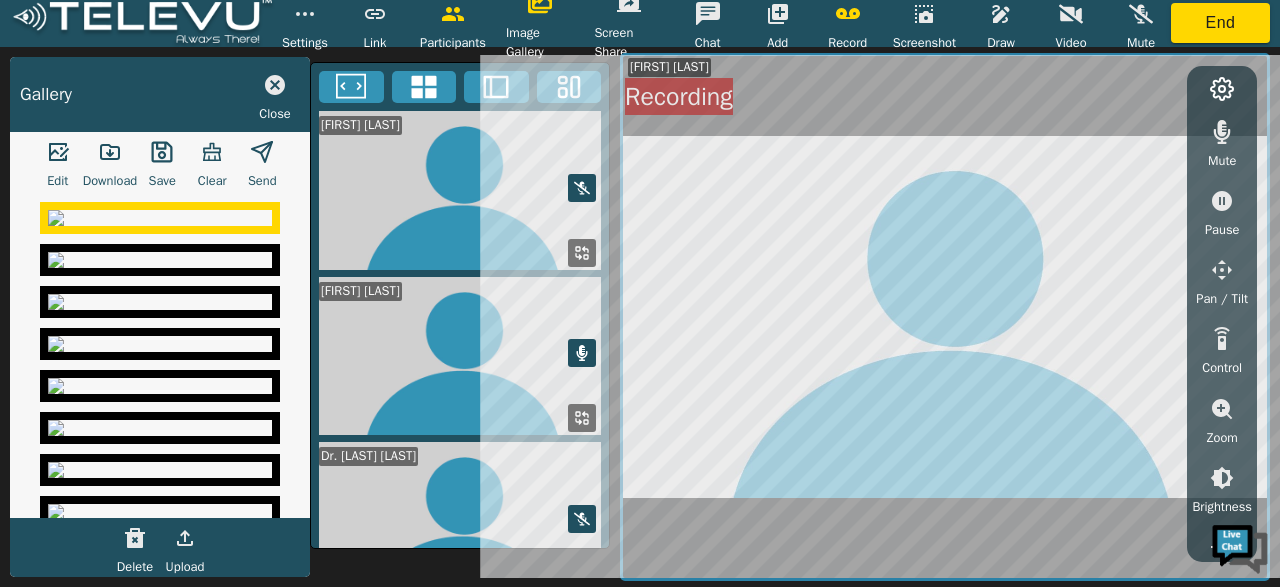 click 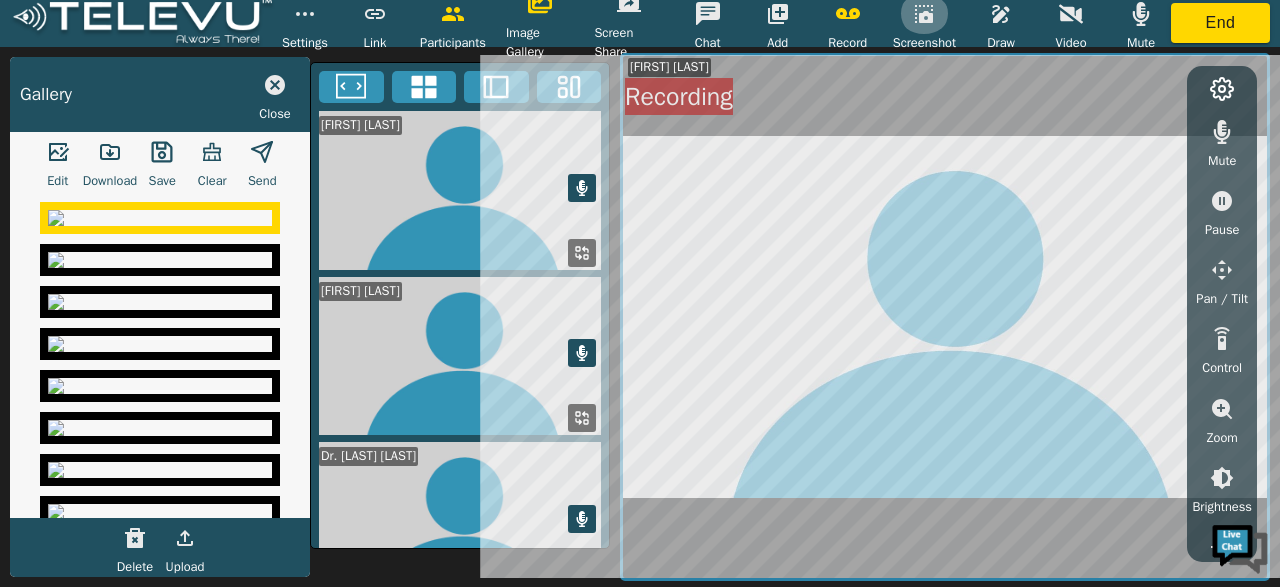 click 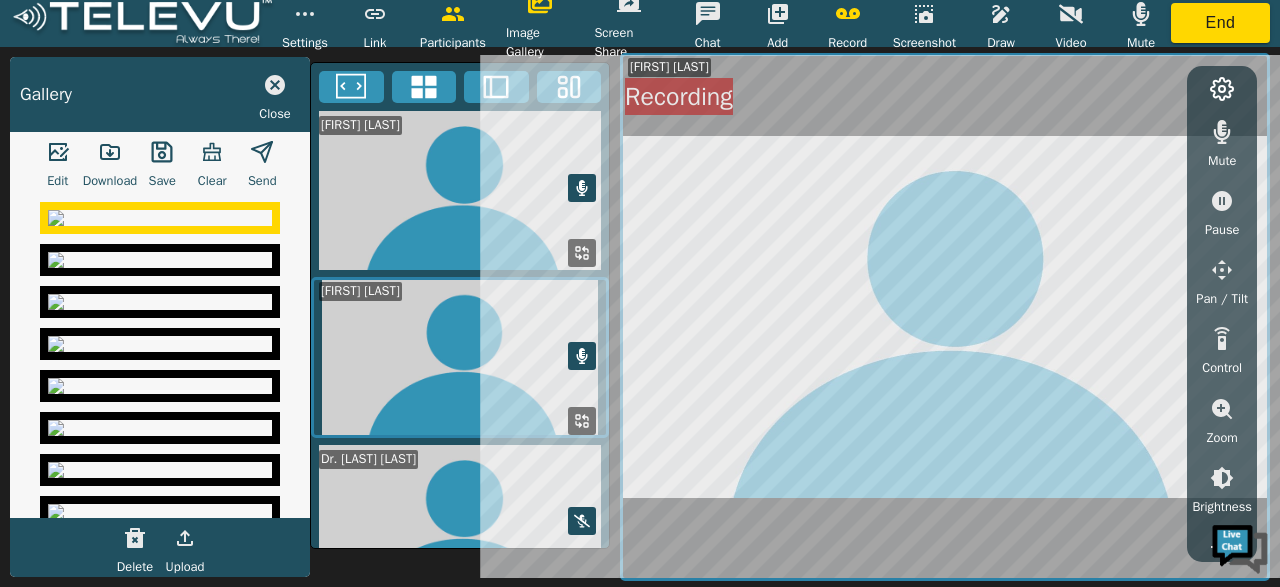 click 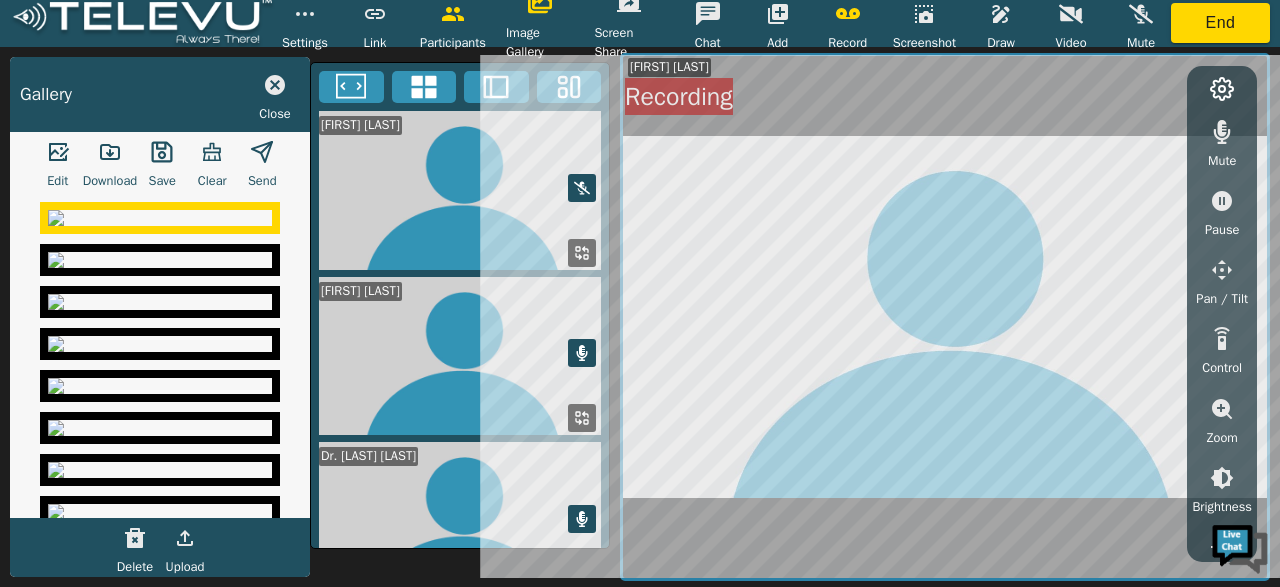 click 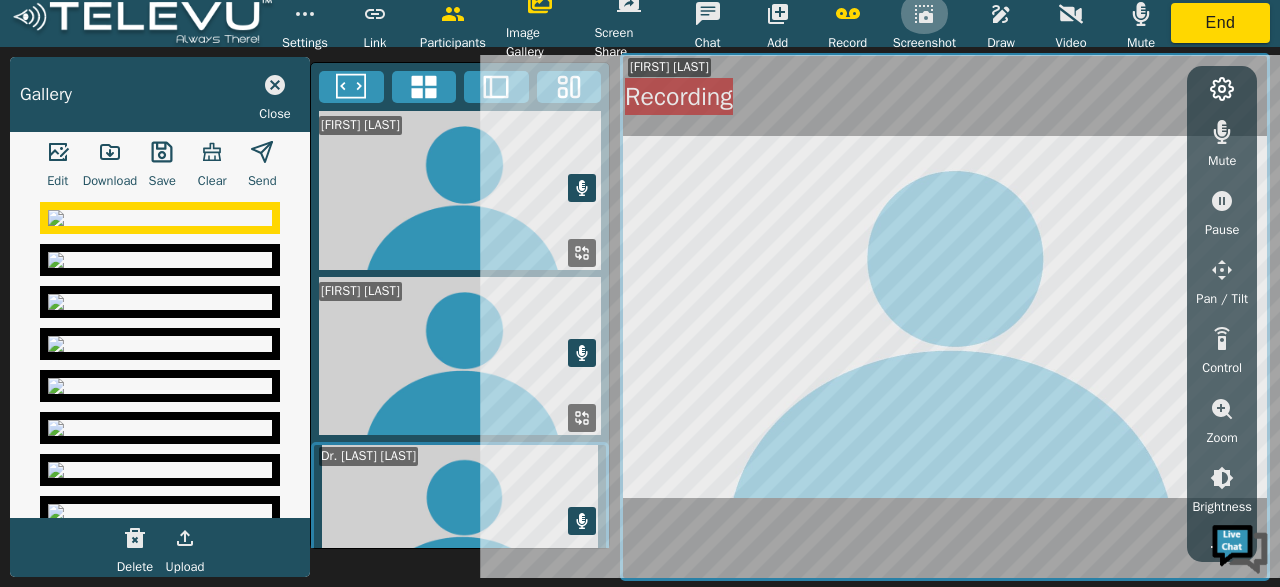 click 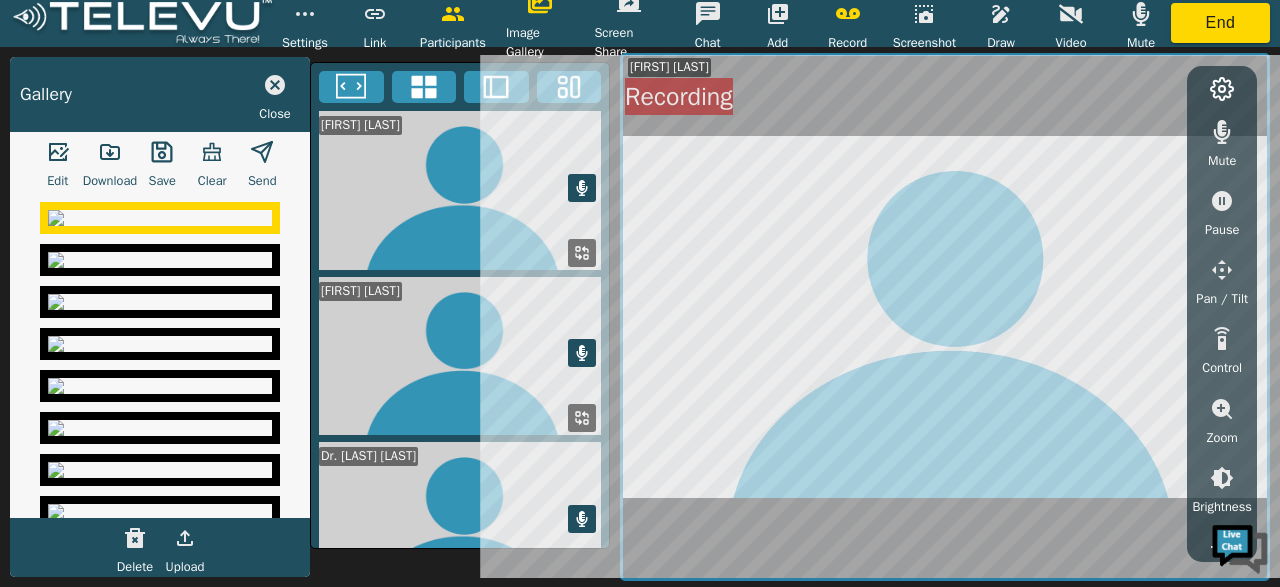click 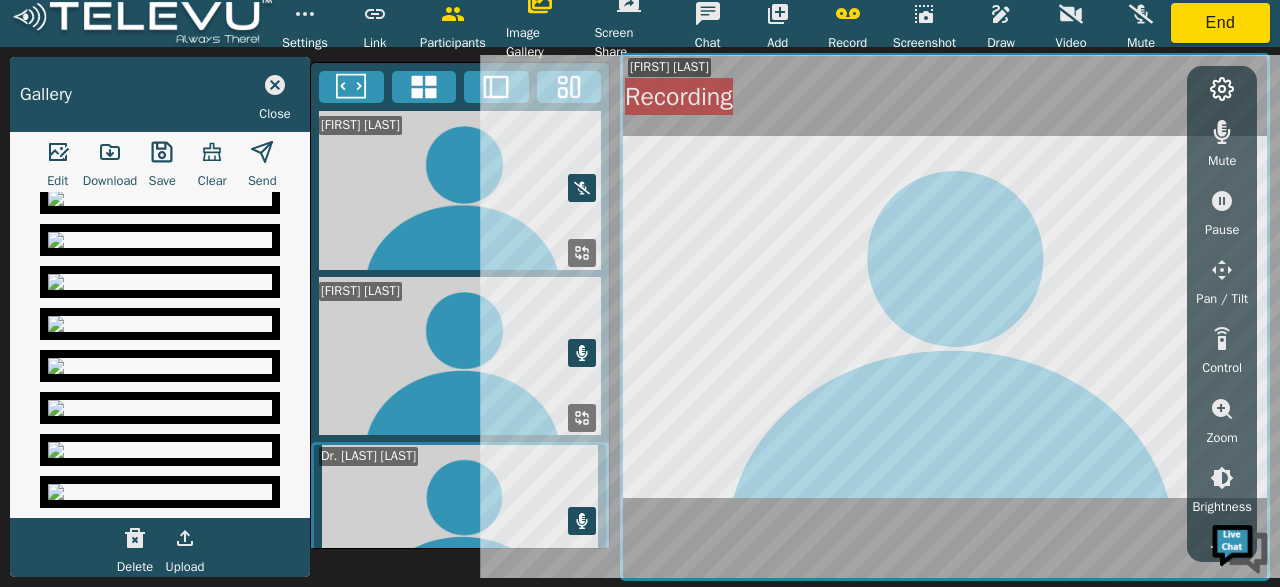 scroll, scrollTop: 0, scrollLeft: 0, axis: both 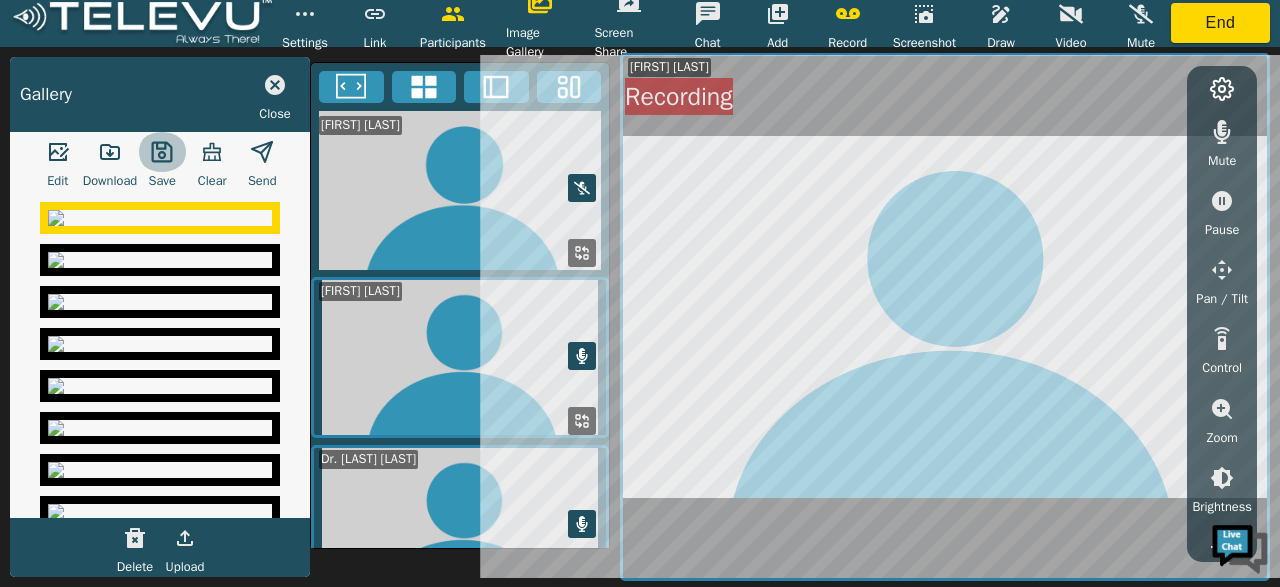click 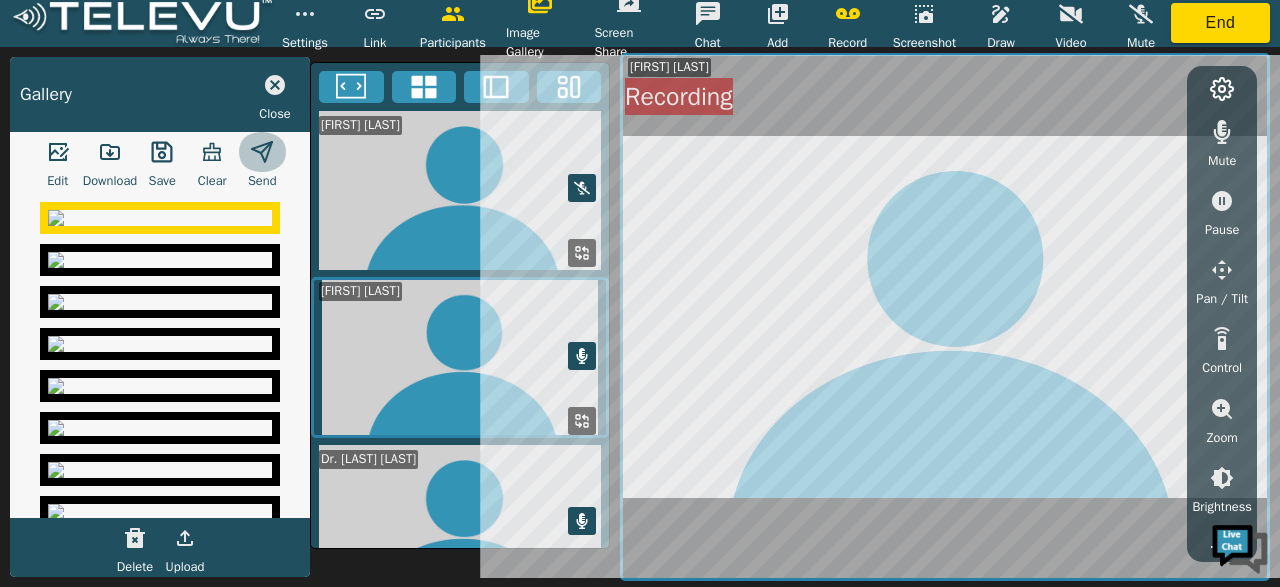click 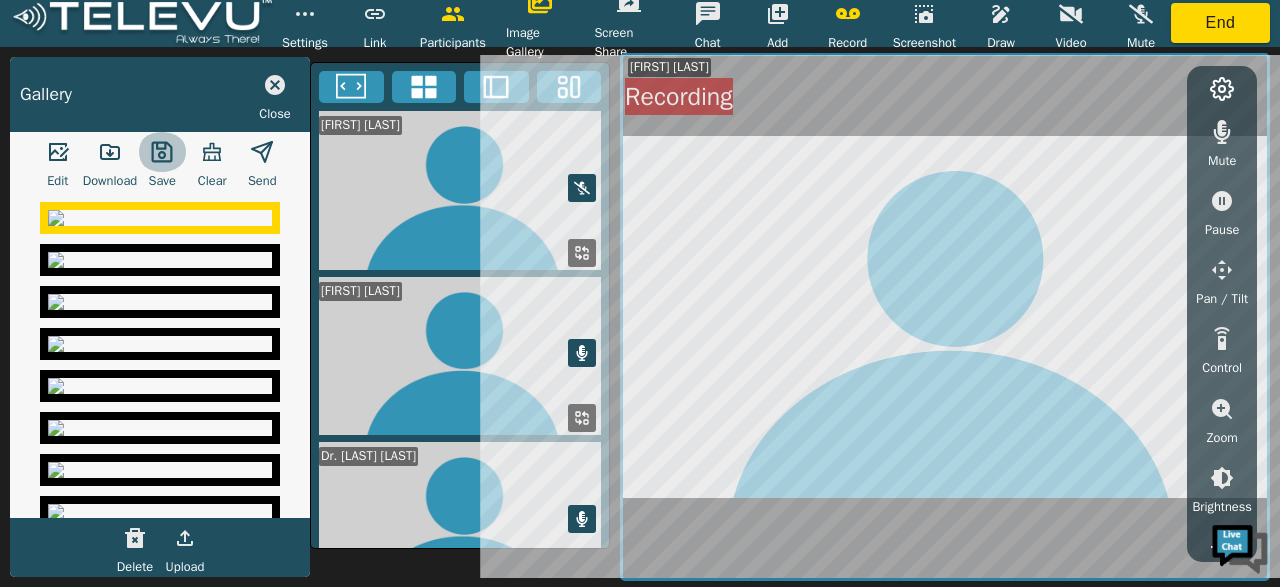 click 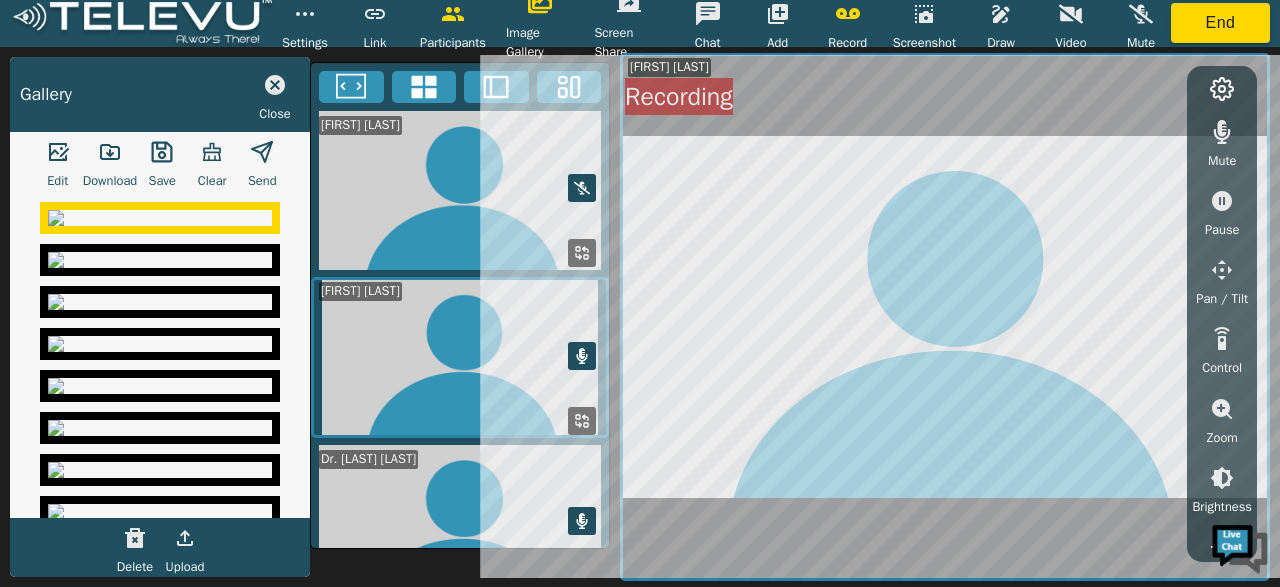 click 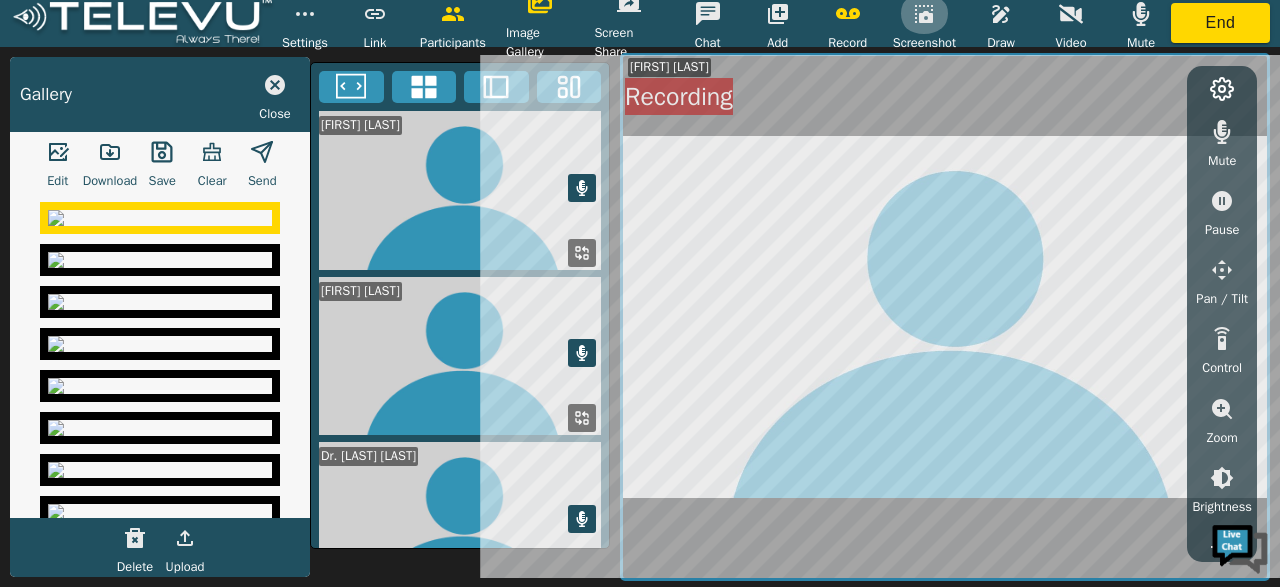 click 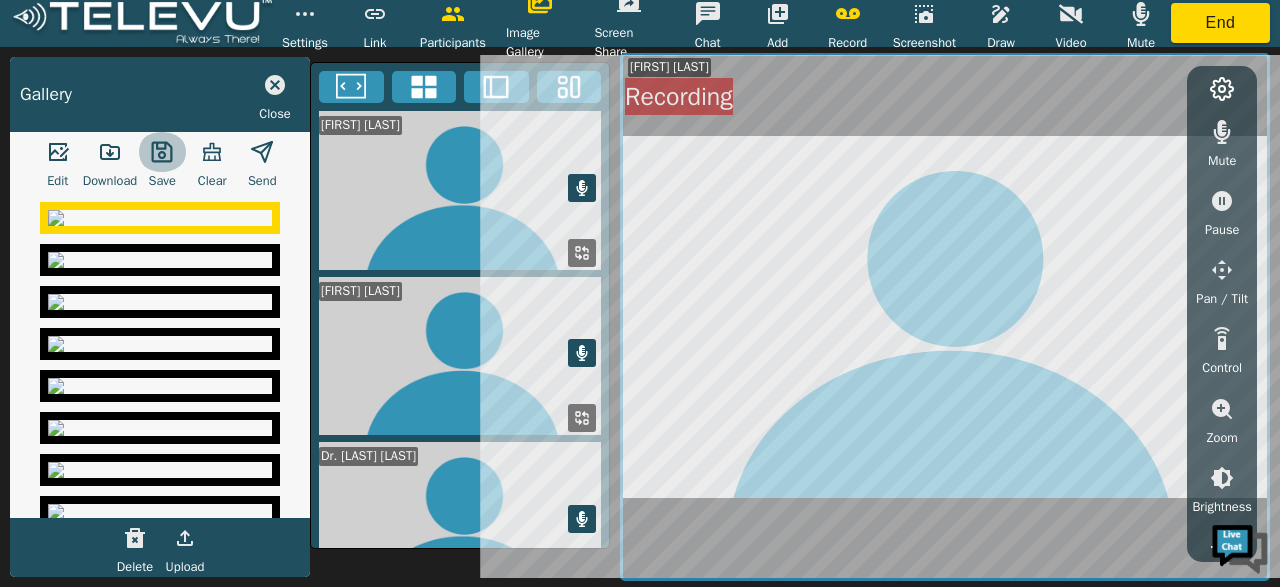 click 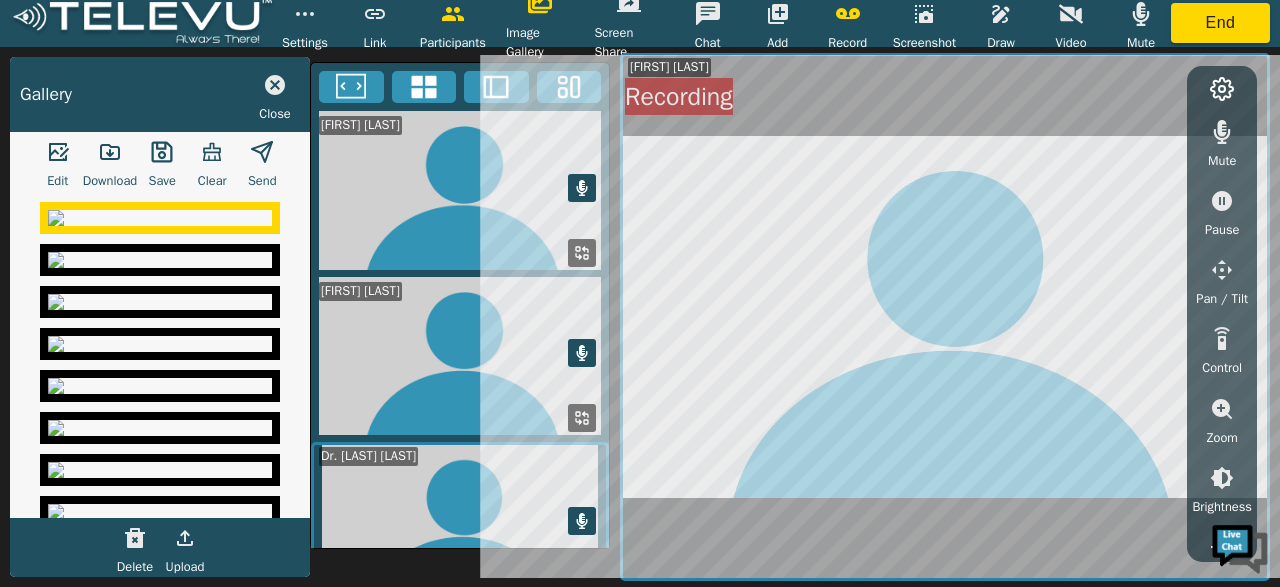 click 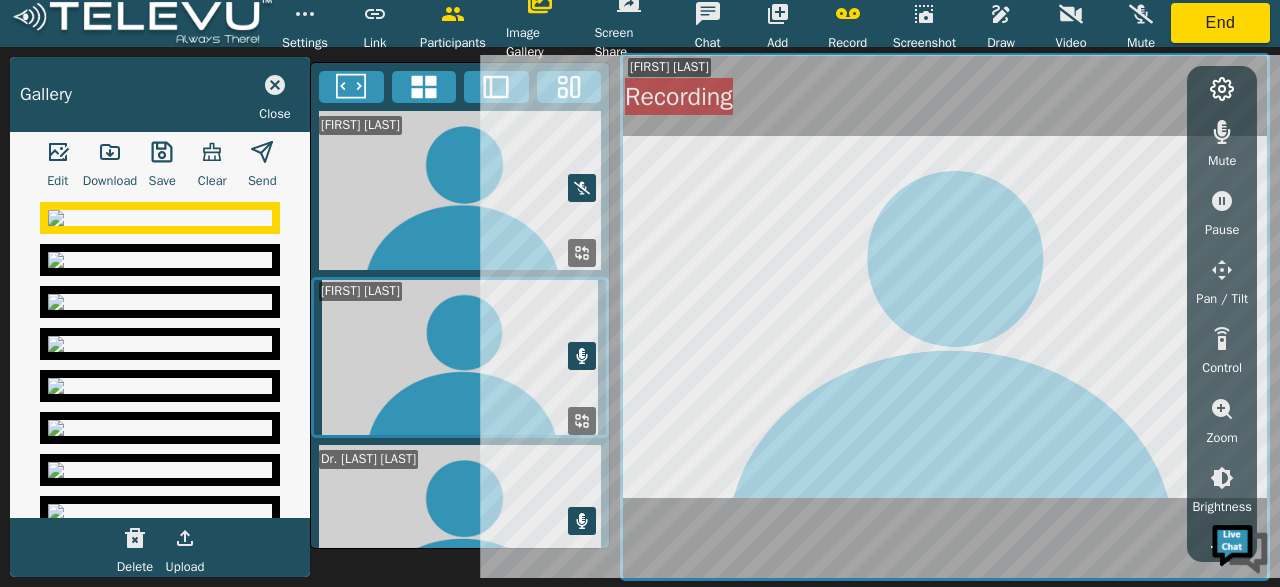 click 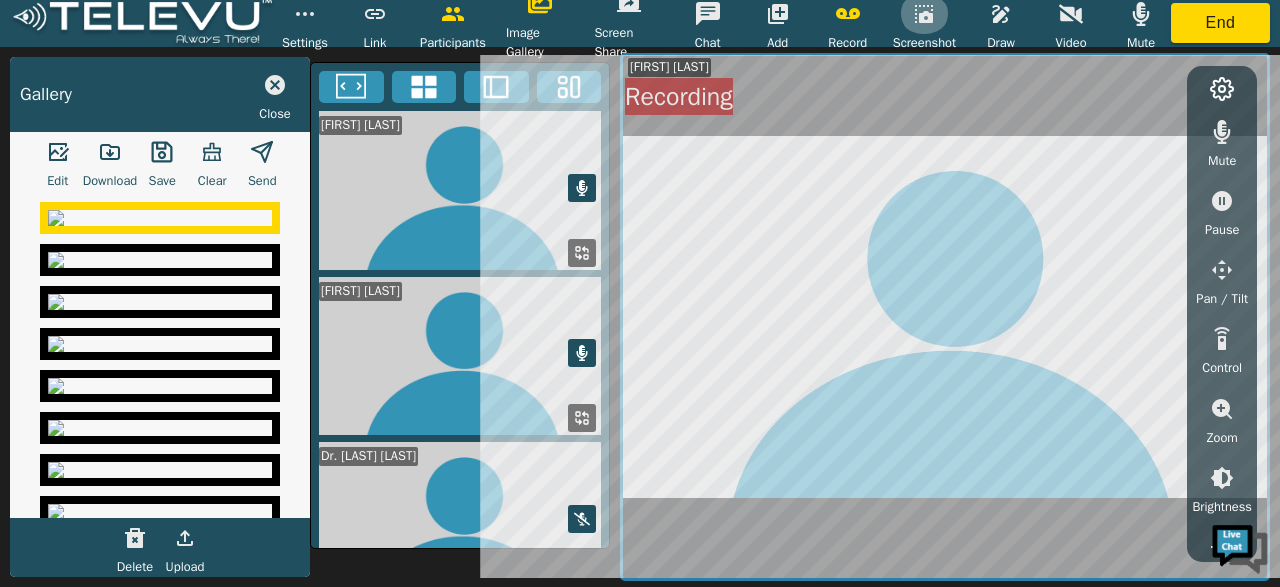 click 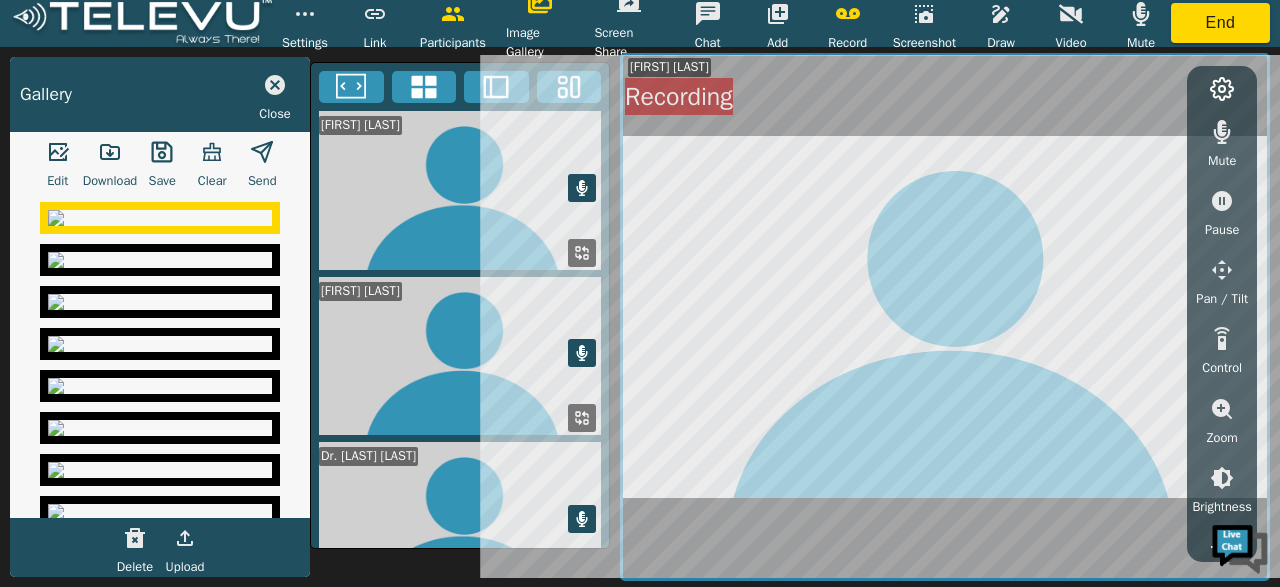 click 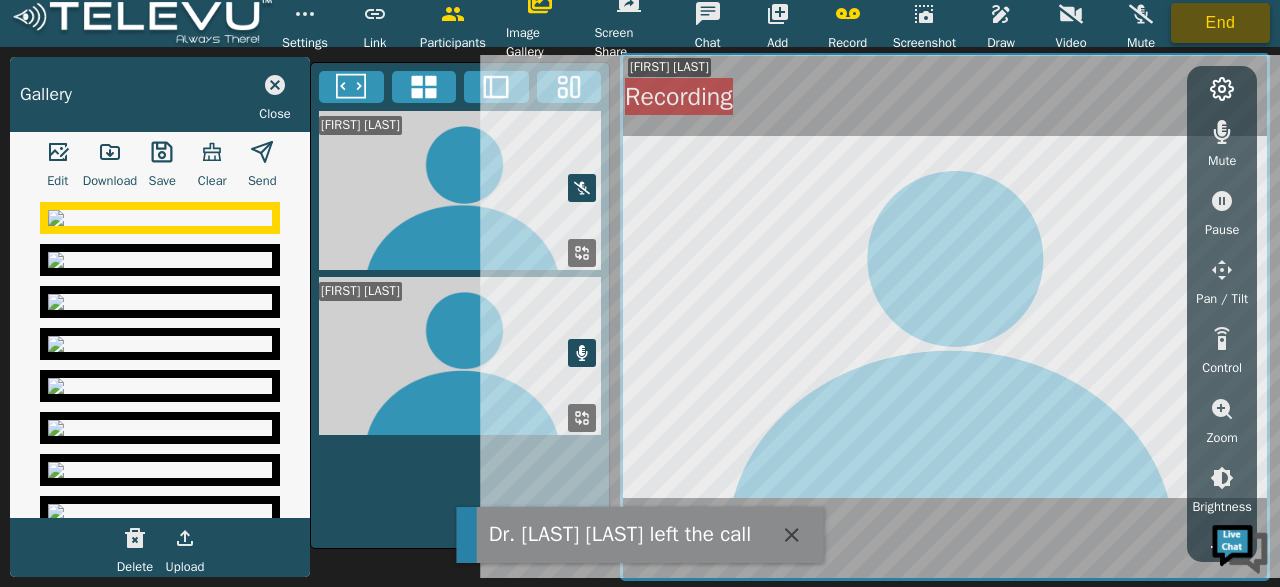 click on "End" at bounding box center (1220, 23) 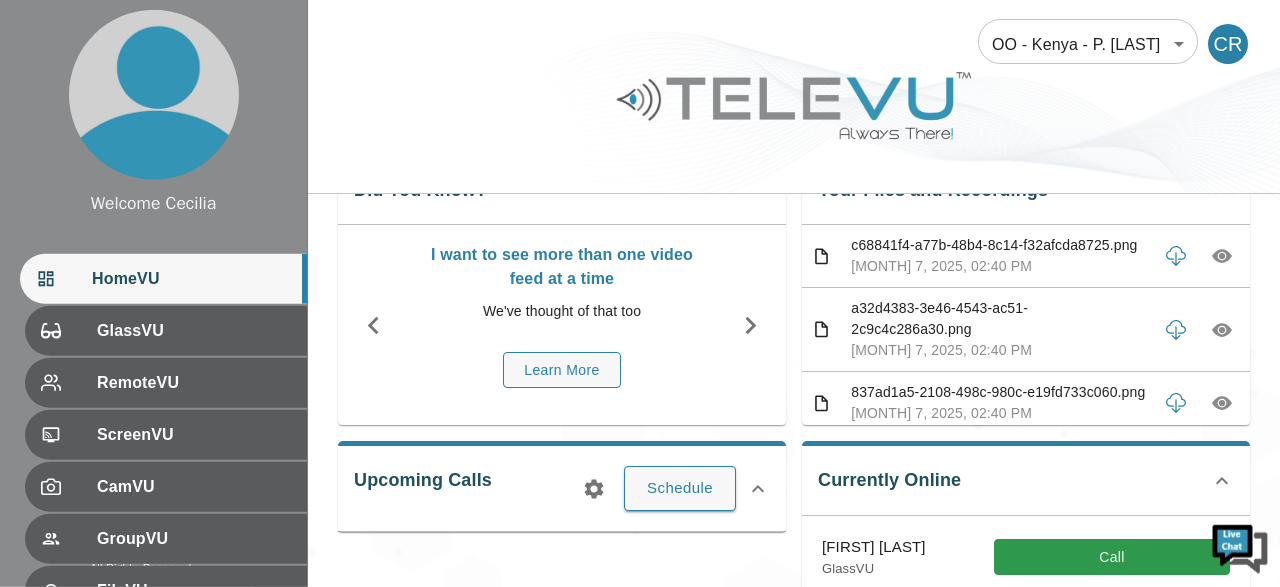 scroll, scrollTop: 0, scrollLeft: 0, axis: both 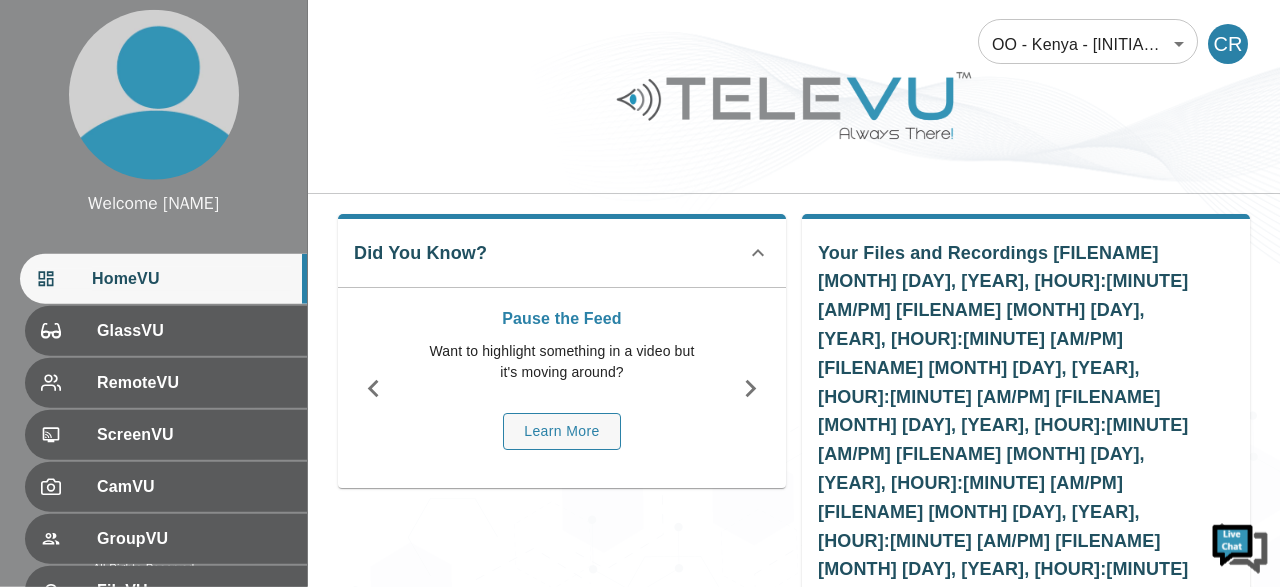 click on "[MONTH] [DAY], [YEAR], [HOUR]:[MINUTE] [AM/PM]" at bounding box center [999, 888] 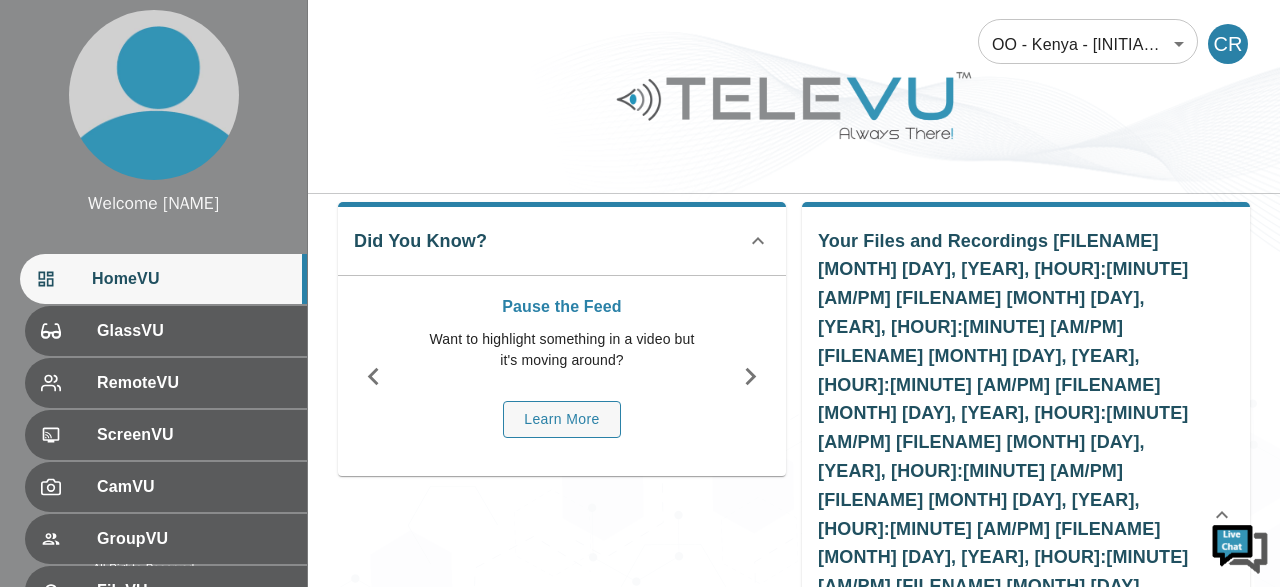 scroll, scrollTop: 24, scrollLeft: 0, axis: vertical 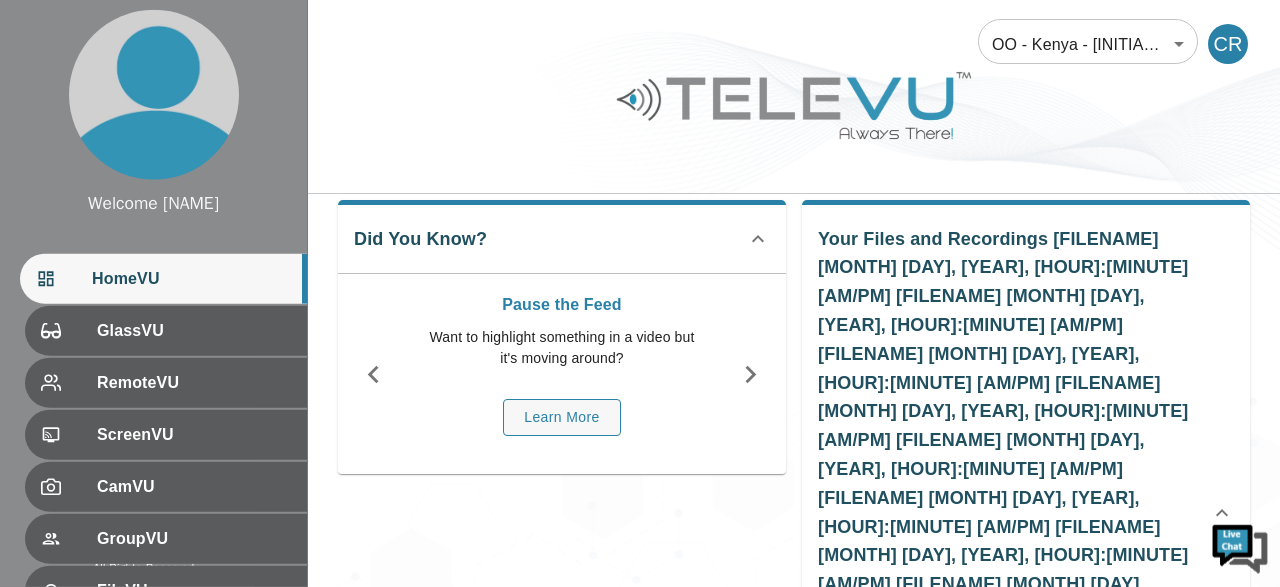click 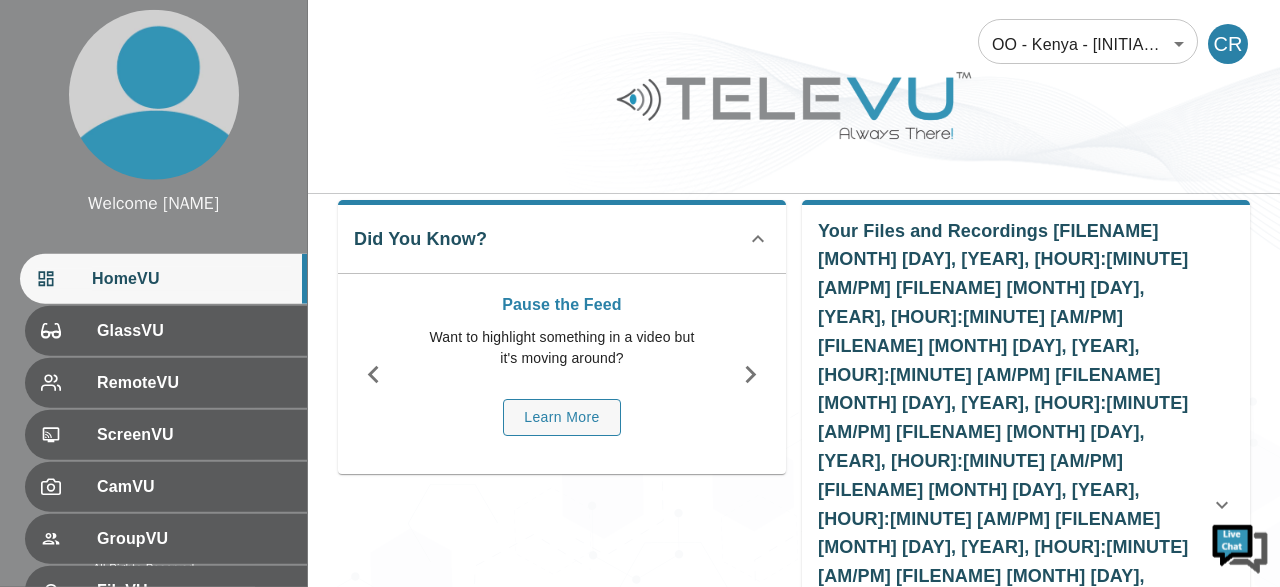 click 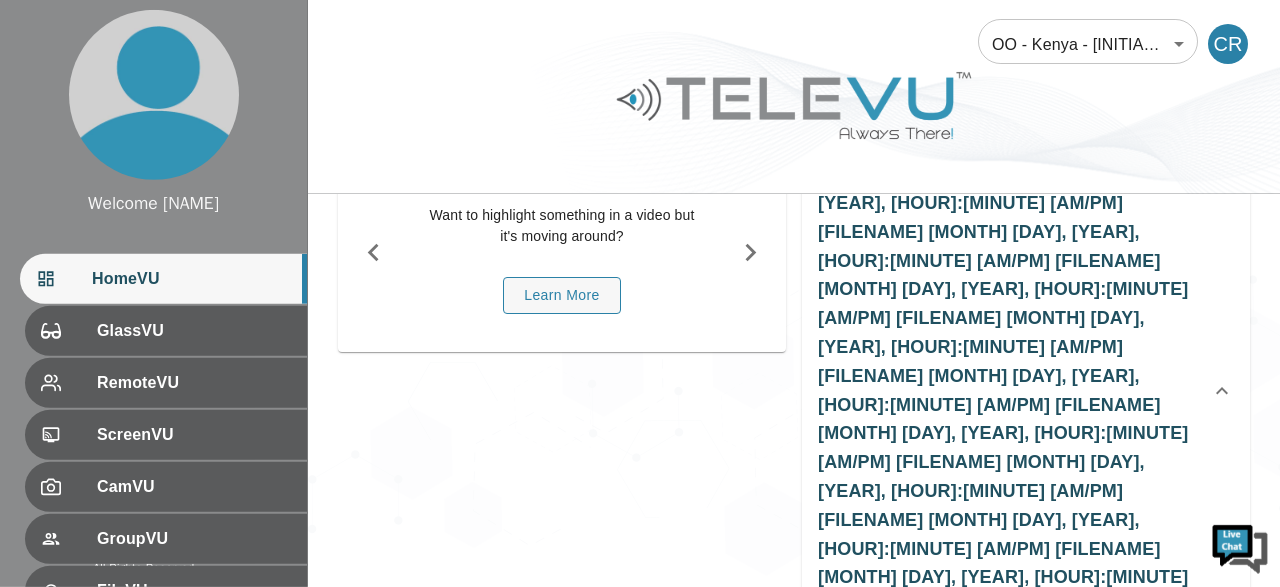 scroll, scrollTop: 136, scrollLeft: 0, axis: vertical 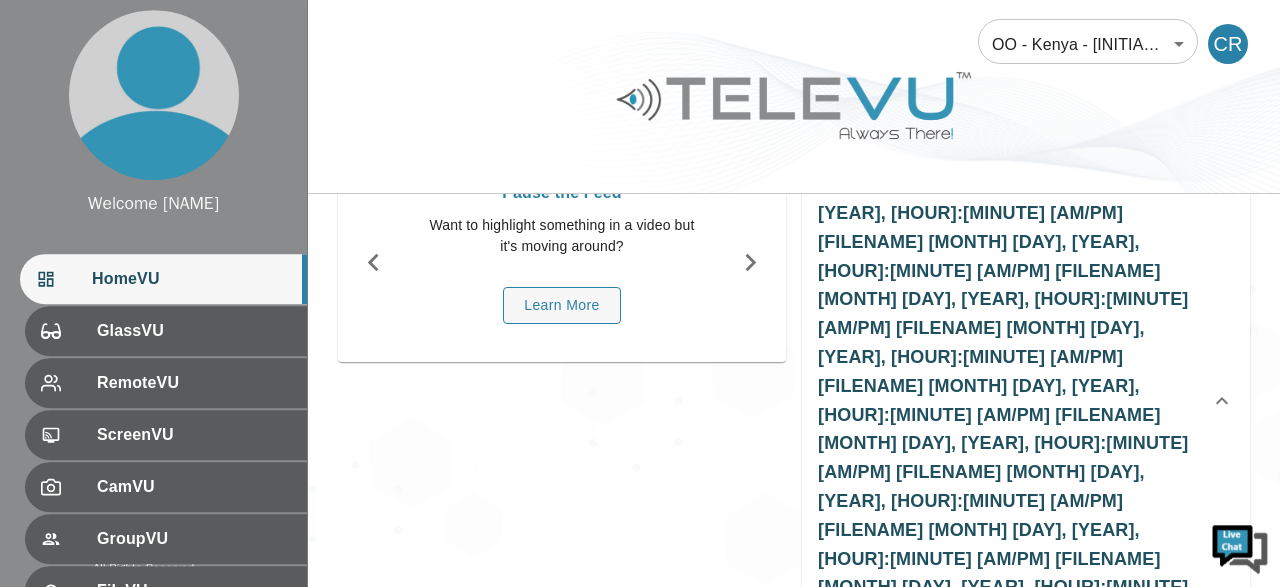 click on "Schedule" at bounding box center [680, 973] 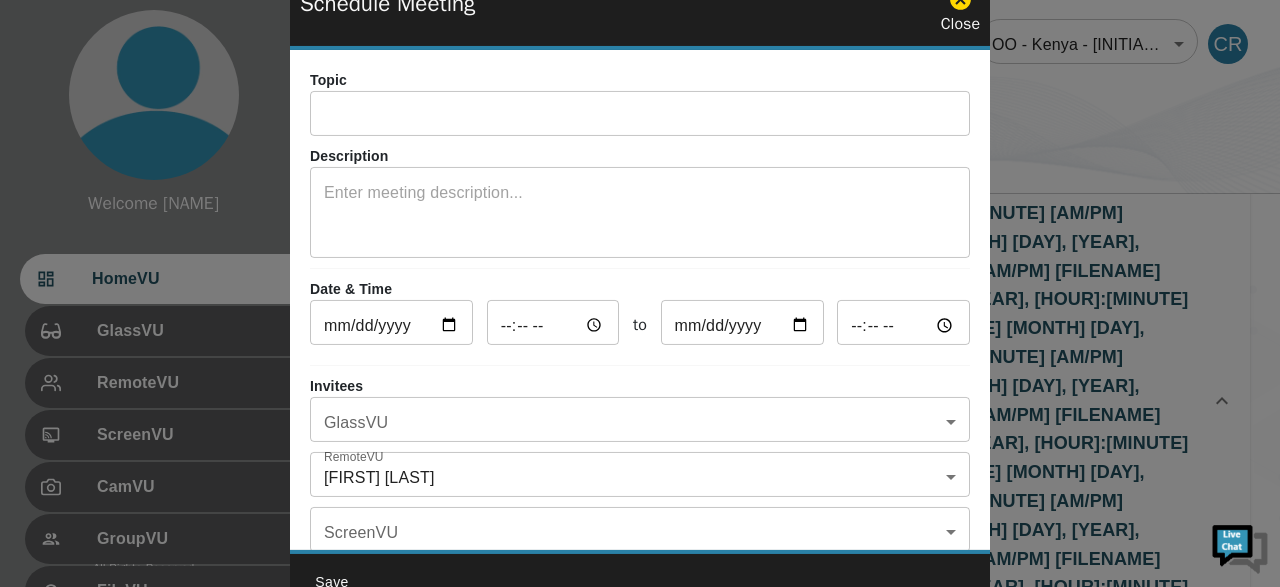 click 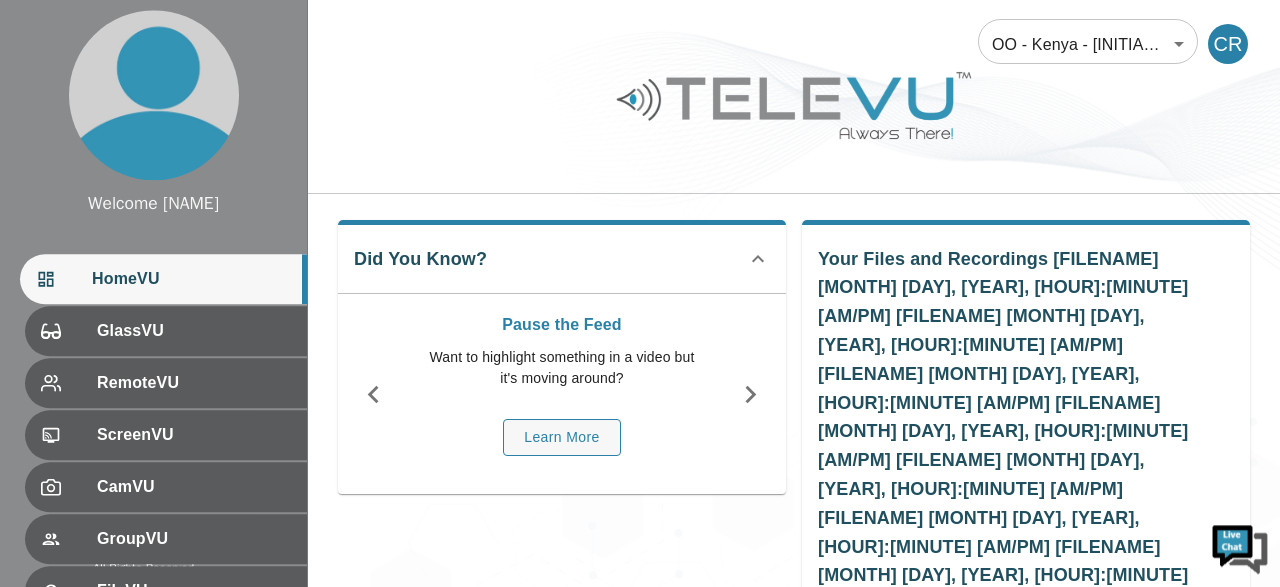 scroll, scrollTop: 0, scrollLeft: 0, axis: both 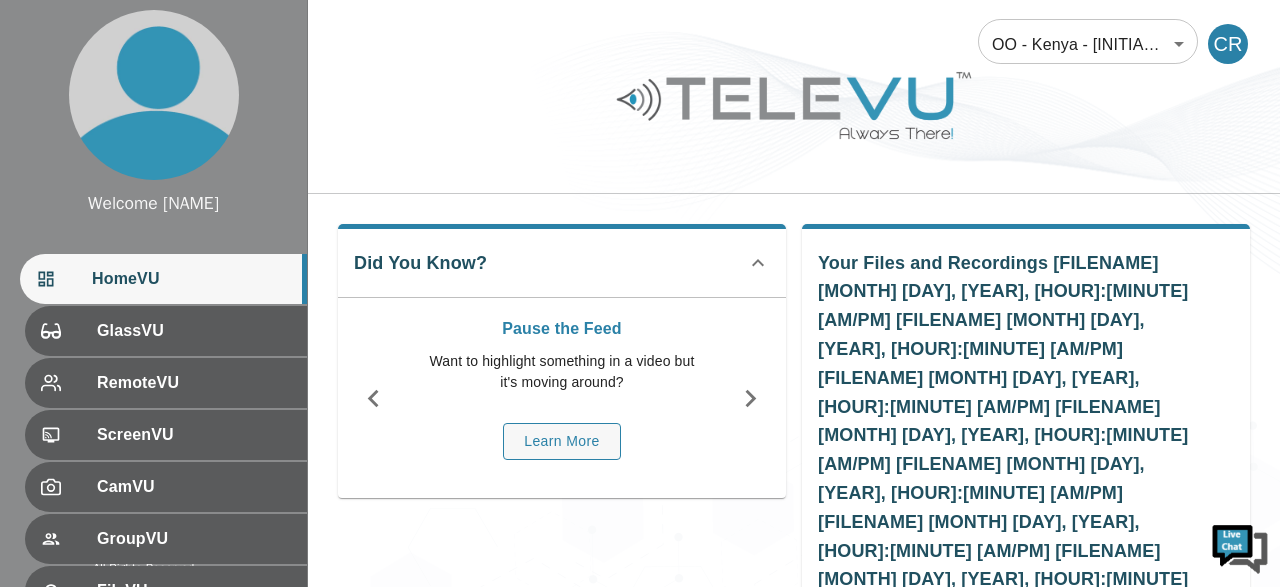 click 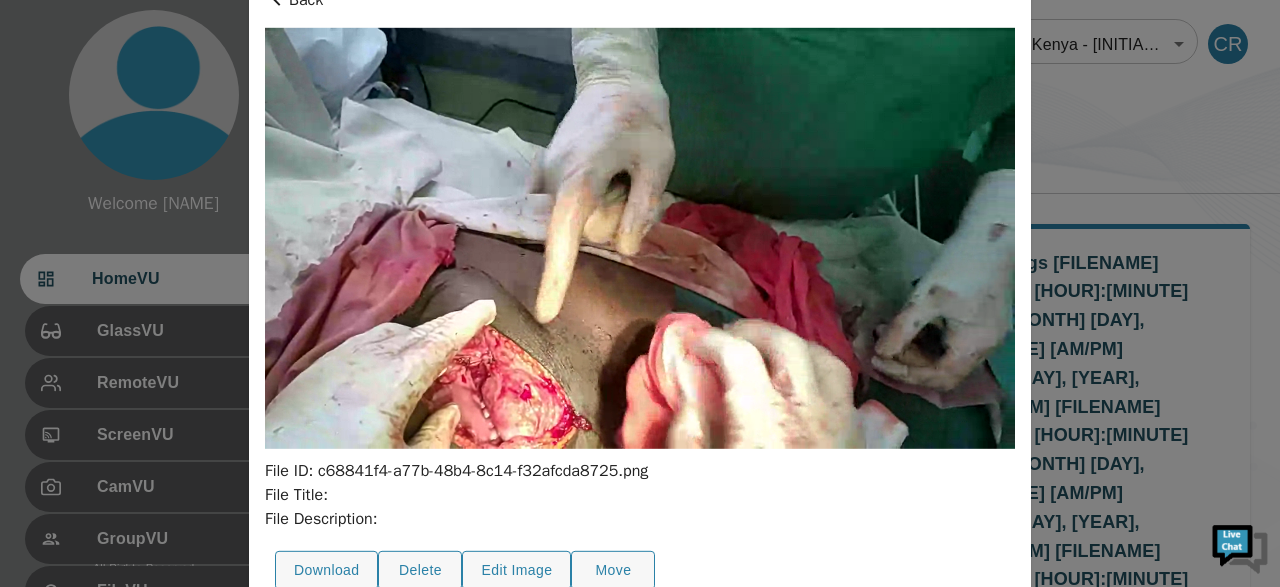 click on "File Title:" at bounding box center [640, 495] 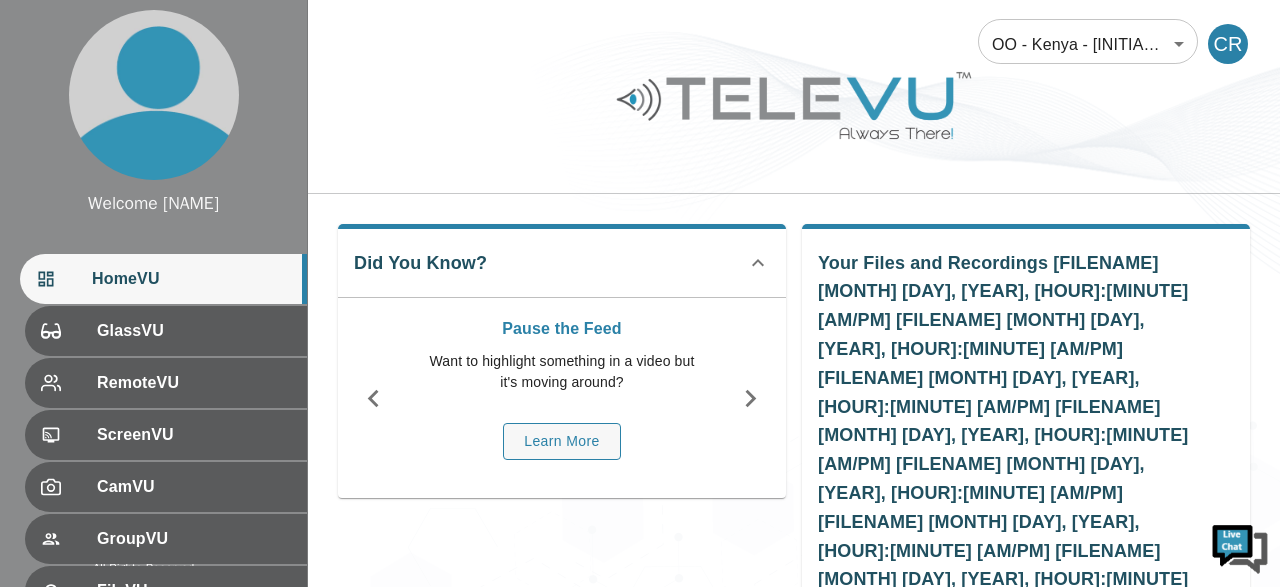 click 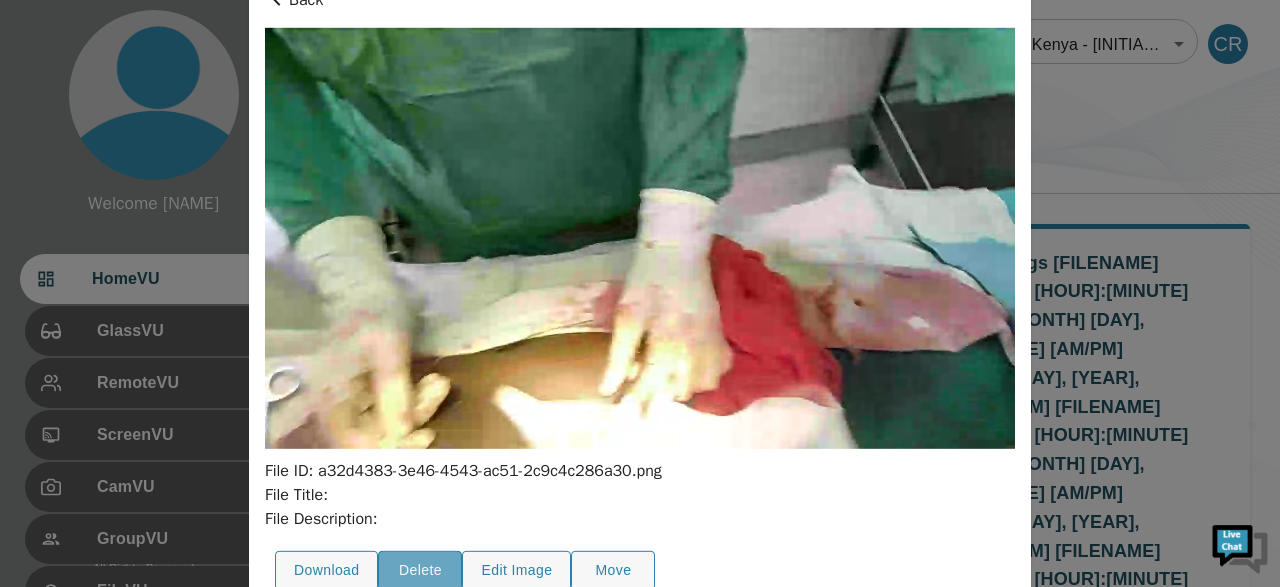 click on "Delete" at bounding box center [420, 570] 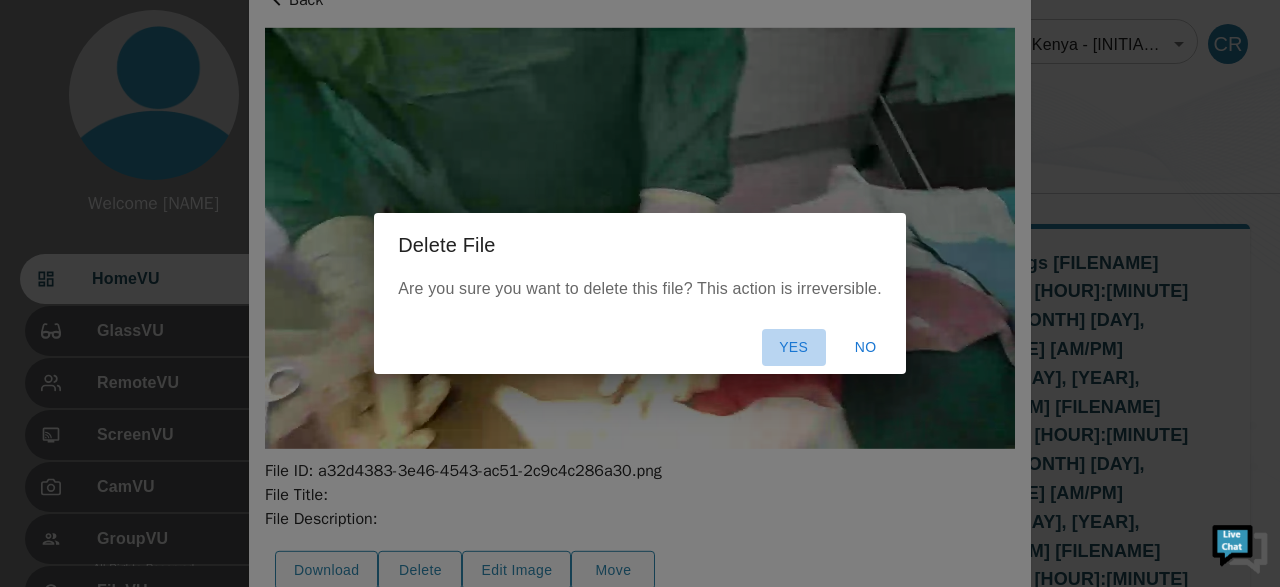 click on "Yes" at bounding box center [794, 347] 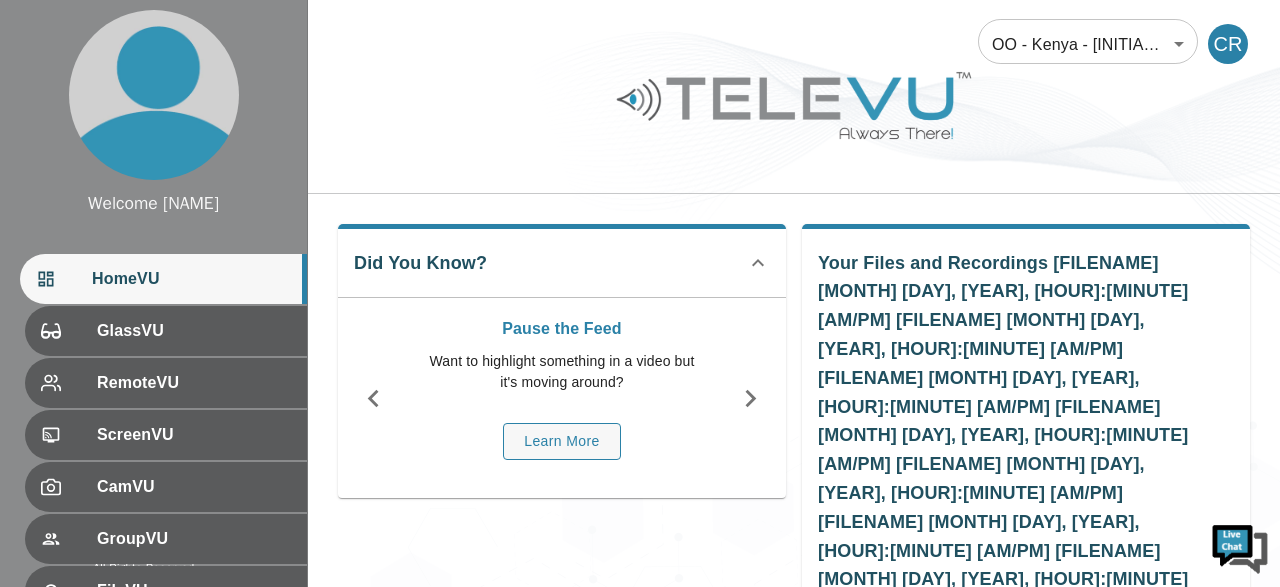 click 